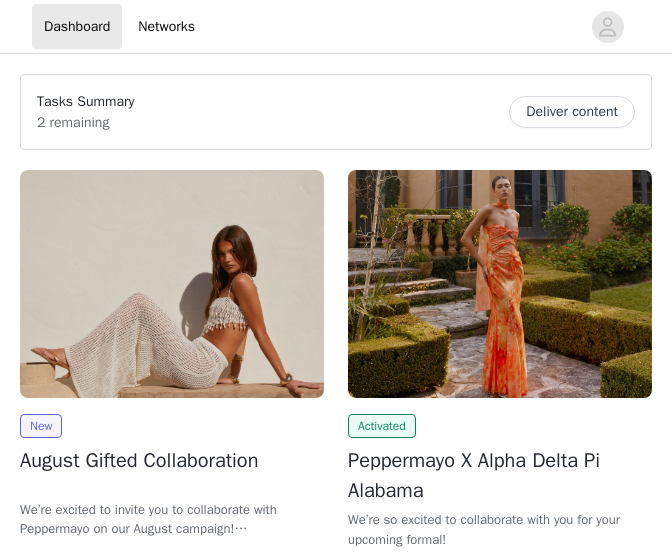 scroll, scrollTop: 0, scrollLeft: 0, axis: both 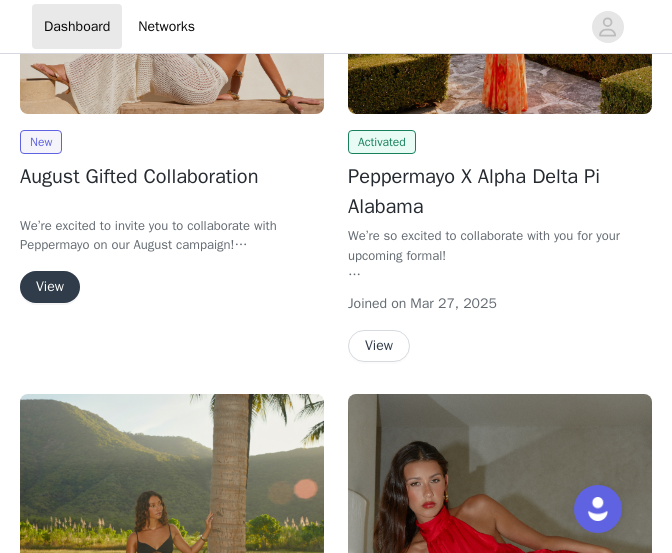 click on "View" at bounding box center (50, 287) 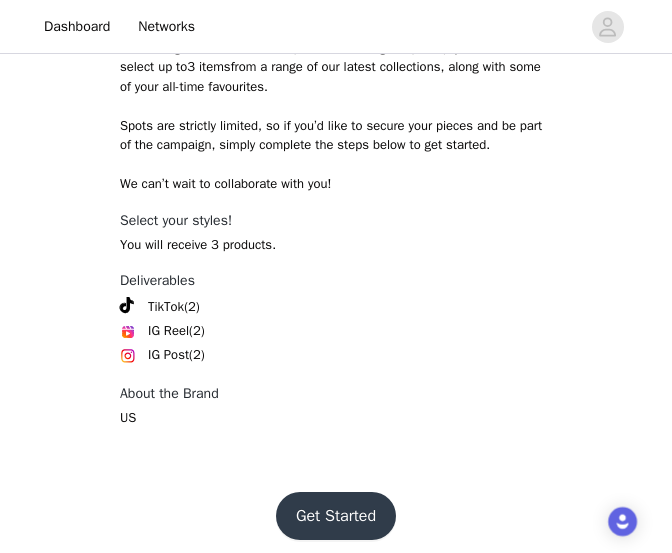 scroll, scrollTop: 914, scrollLeft: 0, axis: vertical 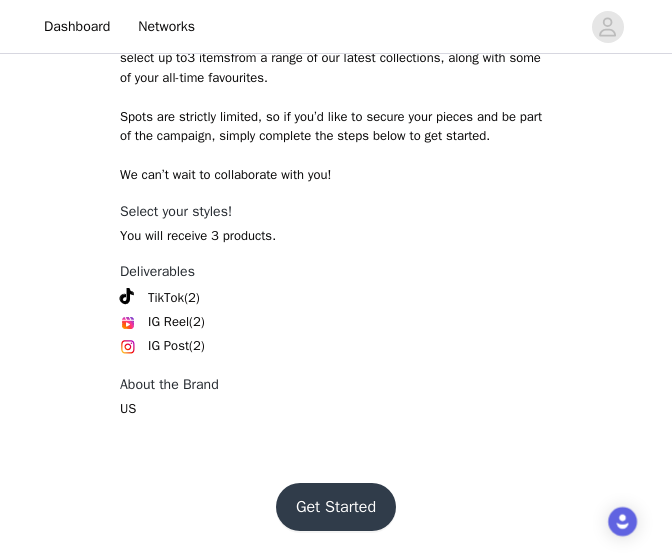 click on "Get Started" at bounding box center (336, 507) 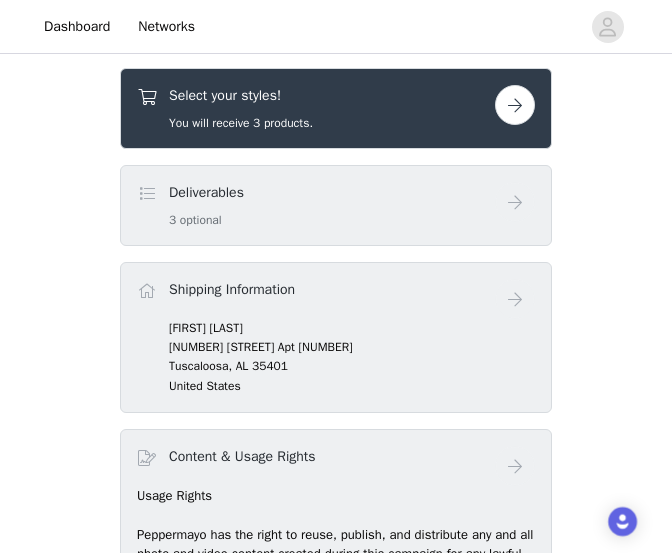scroll, scrollTop: 613, scrollLeft: 0, axis: vertical 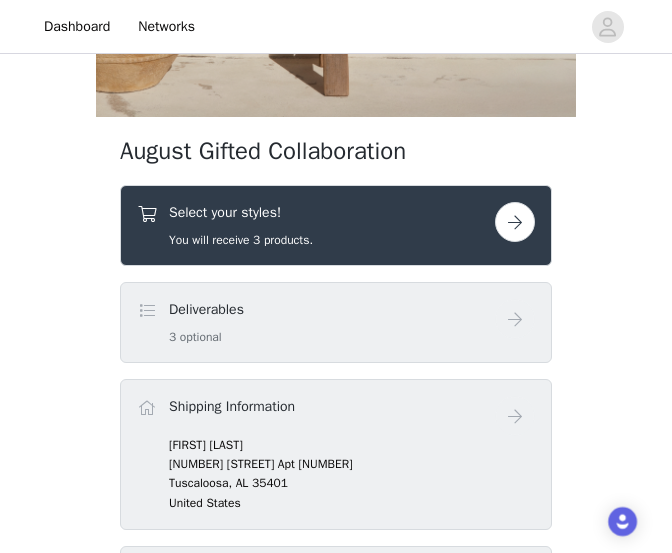 click on "Select your styles!   You will receive 3 products." at bounding box center (336, 225) 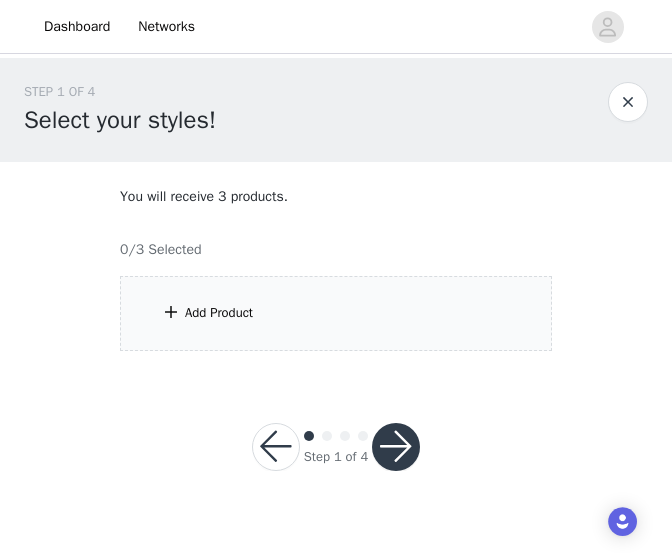 click on "Add Product" at bounding box center [219, 313] 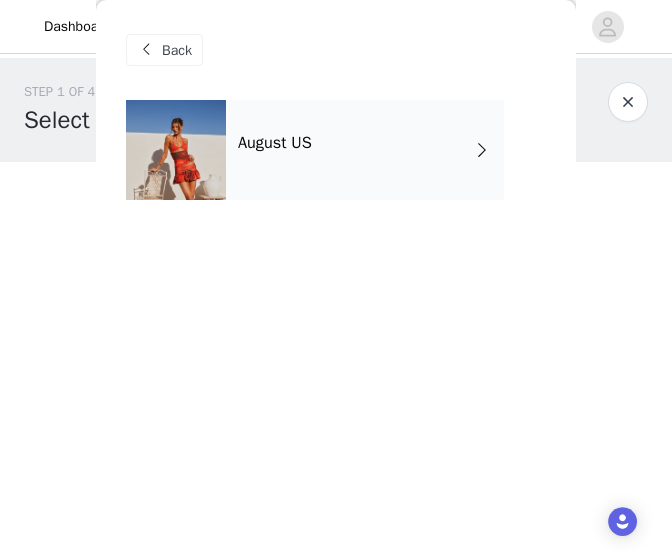 click on "August US" at bounding box center (365, 150) 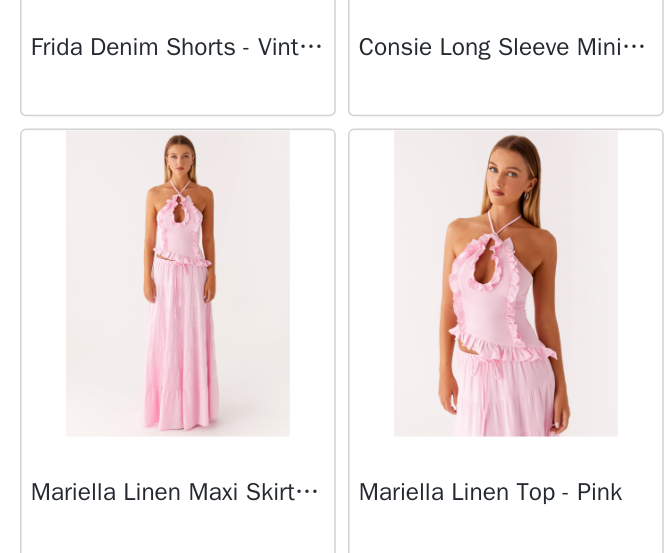 scroll, scrollTop: 2502, scrollLeft: 0, axis: vertical 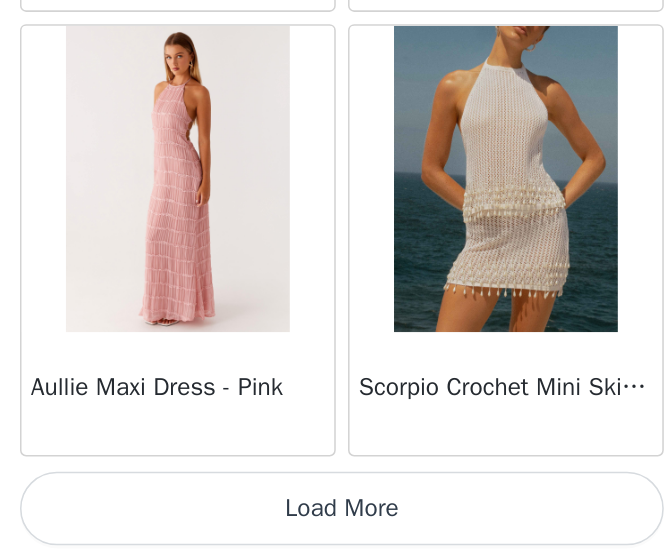 click on "Load More" at bounding box center [336, 524] 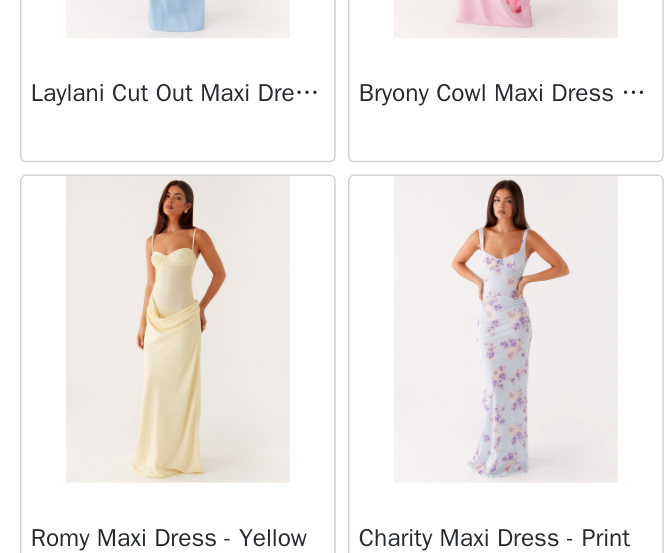 scroll, scrollTop: 5398, scrollLeft: 0, axis: vertical 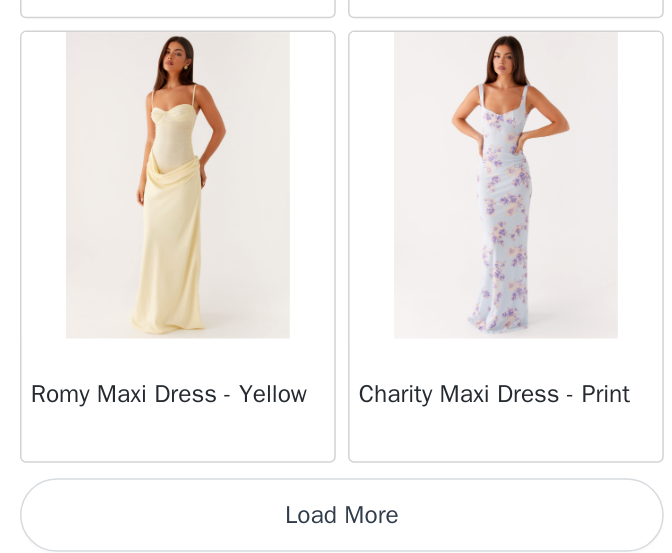 click on "Load More" at bounding box center [336, 528] 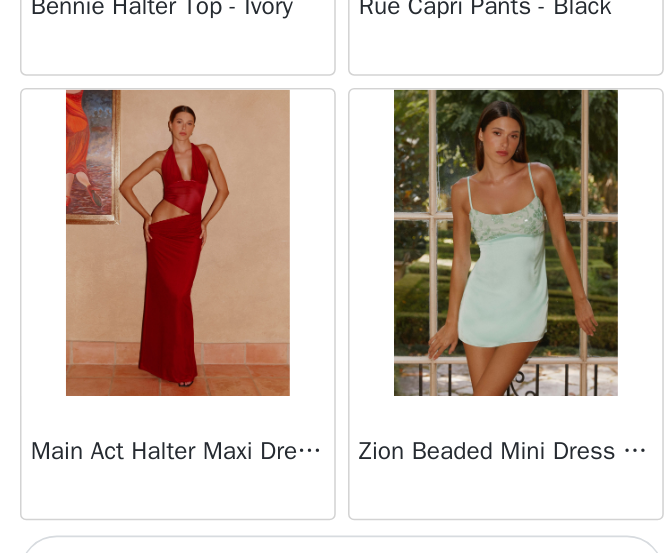 scroll, scrollTop: 8294, scrollLeft: 0, axis: vertical 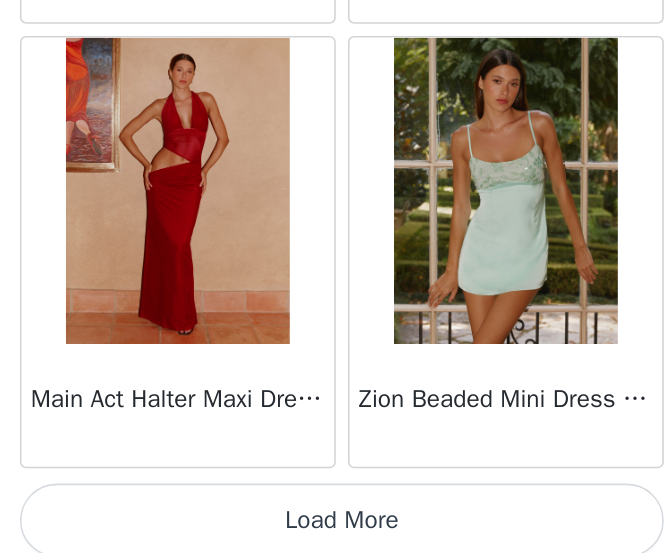 click on "Load More" at bounding box center (336, 532) 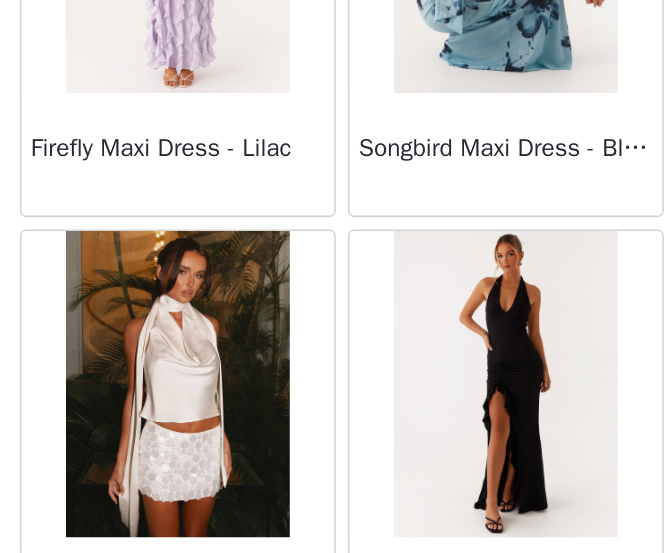 scroll, scrollTop: 11190, scrollLeft: 0, axis: vertical 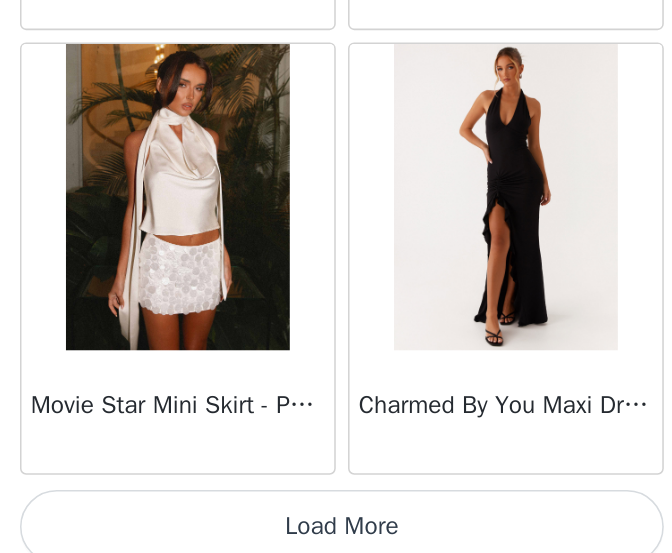 click on "Load More" at bounding box center [336, 536] 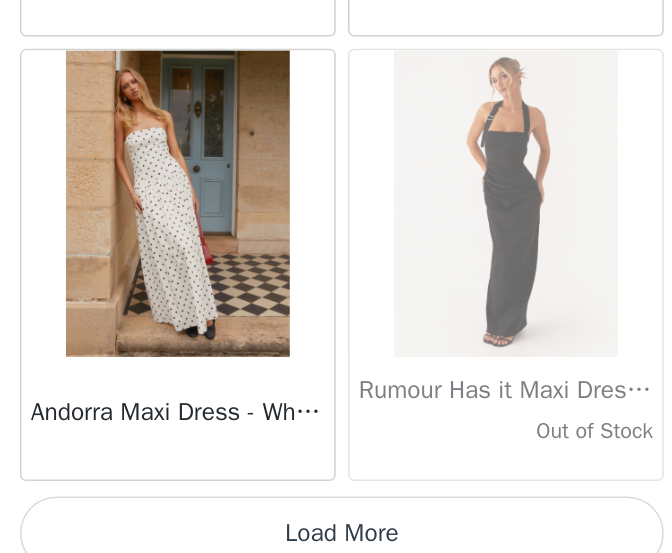 click on "Load More" at bounding box center (336, 540) 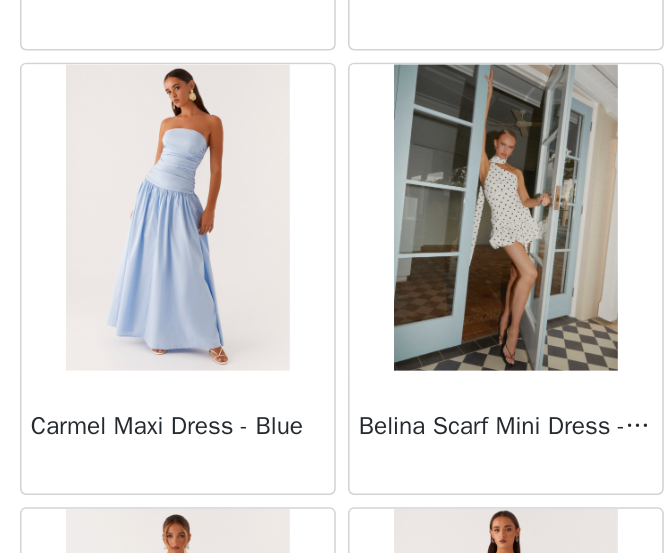 scroll, scrollTop: 16982, scrollLeft: 0, axis: vertical 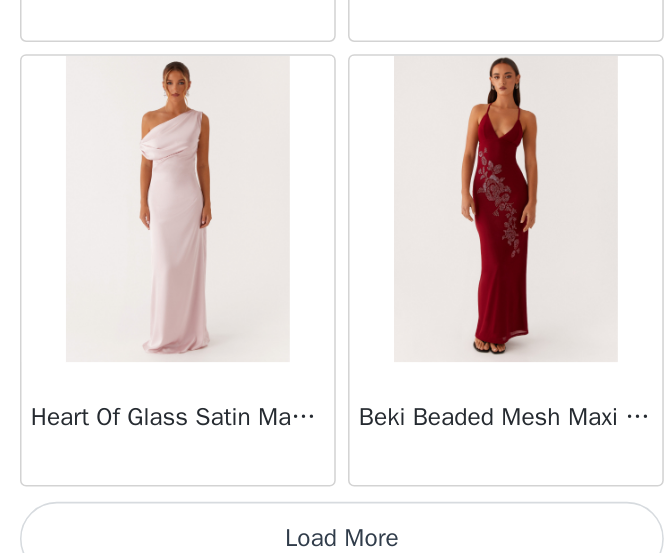 click on "Load More" at bounding box center (336, 544) 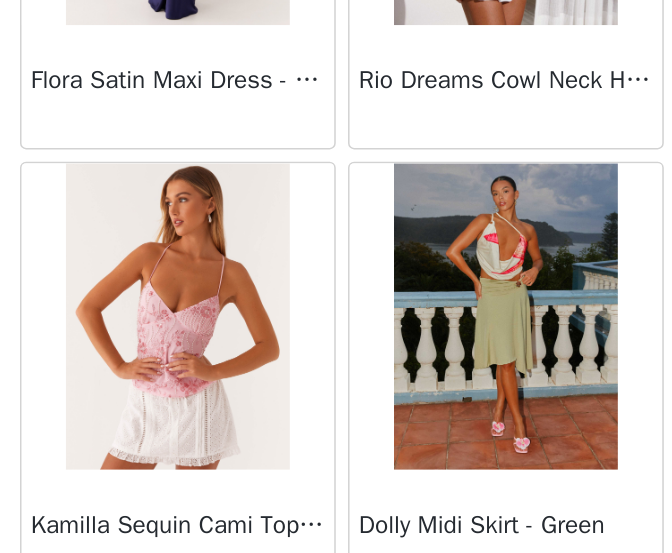 scroll, scrollTop: 19878, scrollLeft: 0, axis: vertical 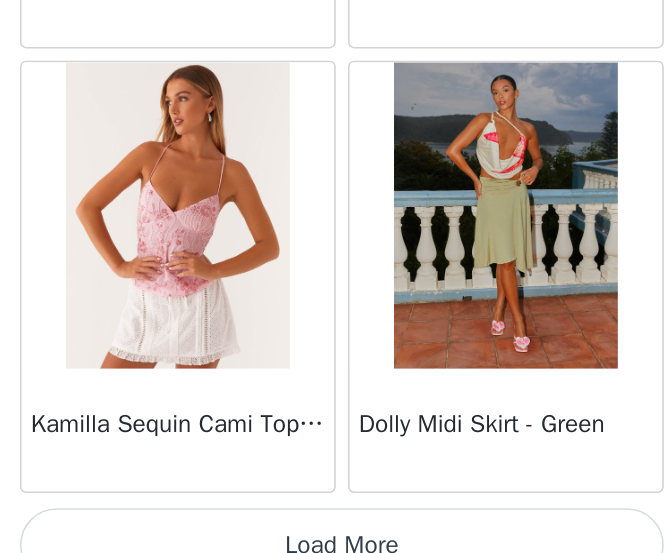 click on "Load More" at bounding box center [336, 548] 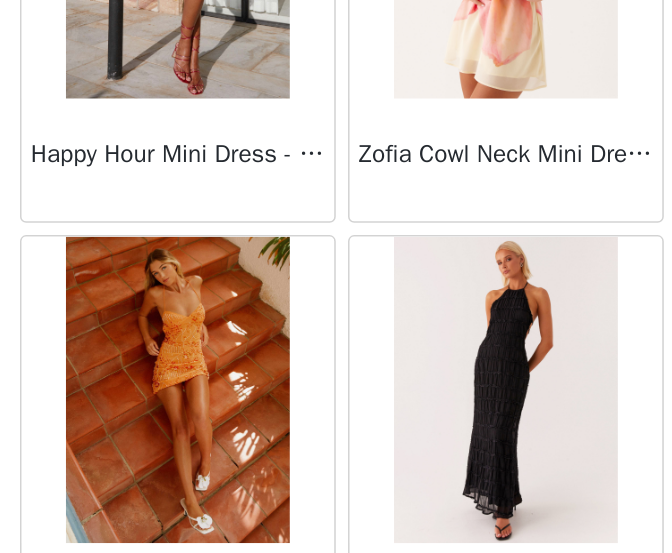 scroll, scrollTop: 22774, scrollLeft: 0, axis: vertical 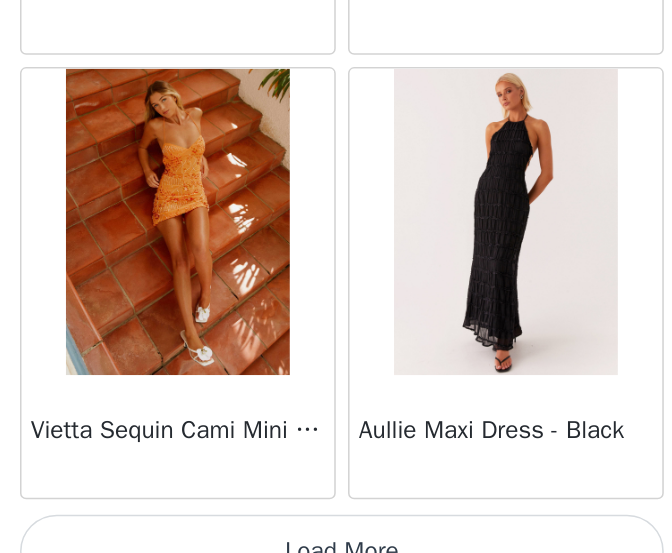 click on "Load More" at bounding box center (336, 552) 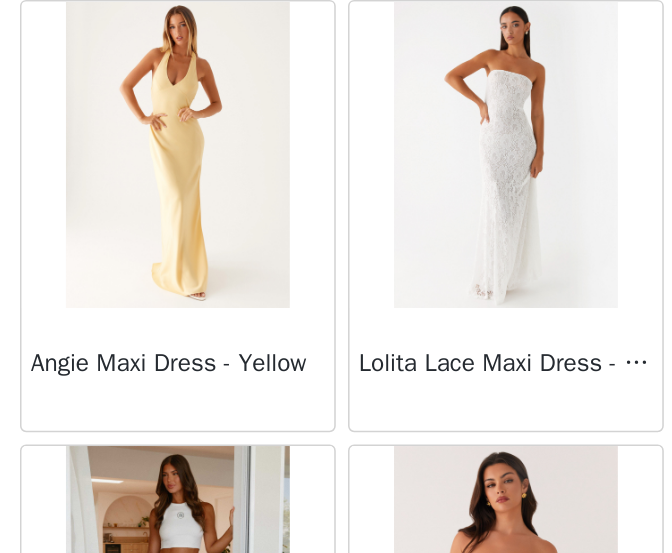 scroll, scrollTop: 25670, scrollLeft: 0, axis: vertical 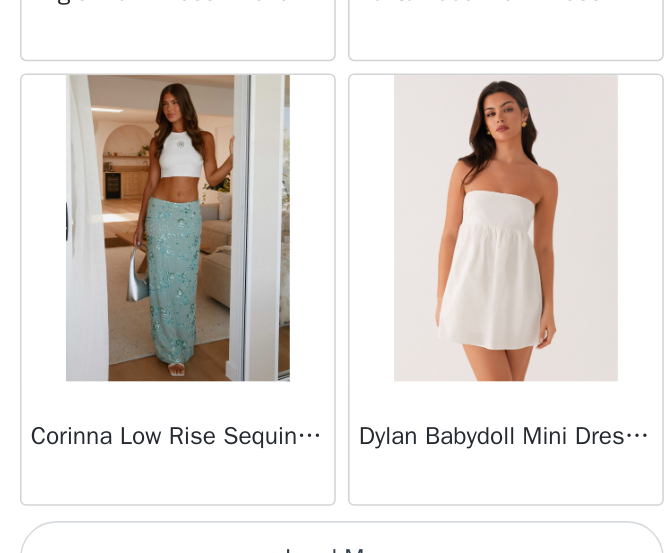click on "Load More" at bounding box center (336, 556) 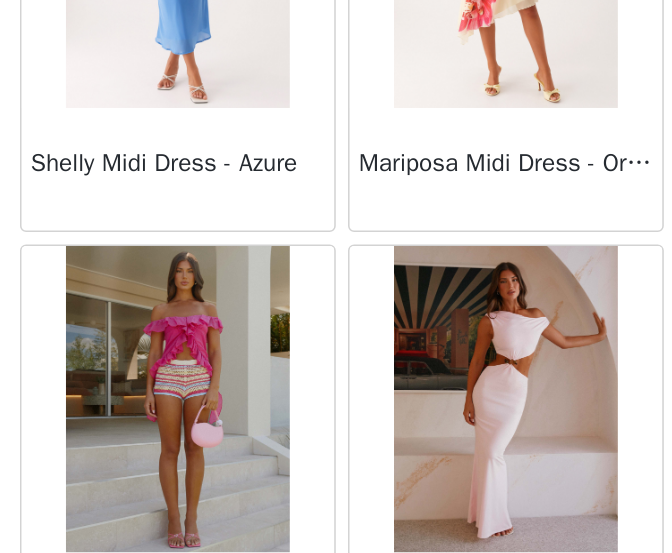 scroll, scrollTop: 28566, scrollLeft: 0, axis: vertical 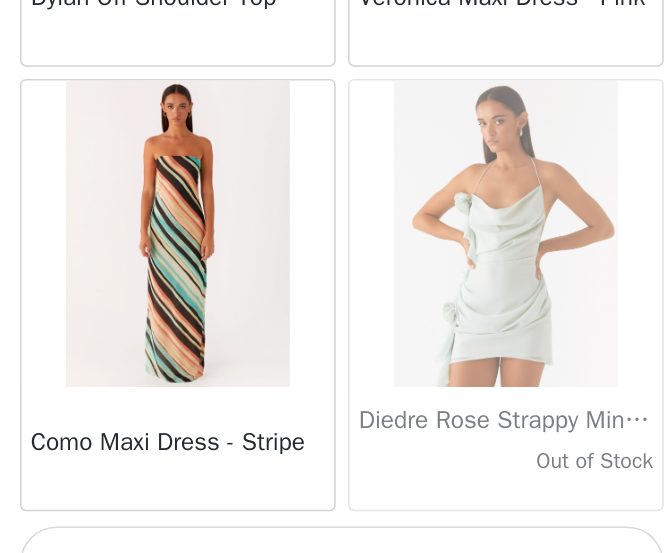 click on "Load More" at bounding box center (336, 560) 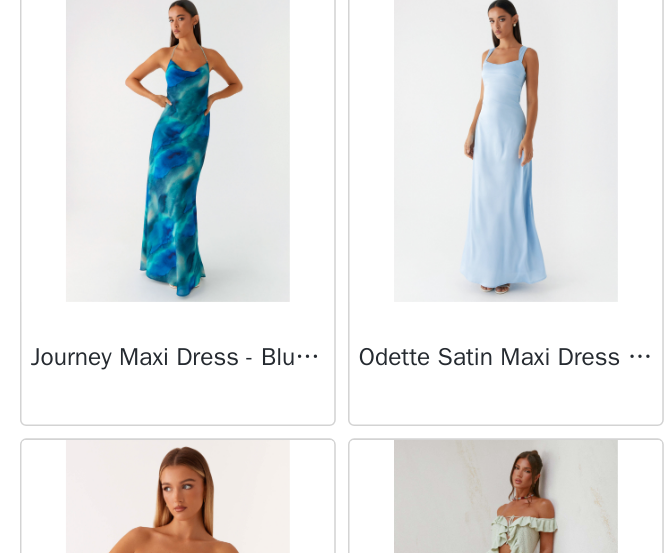 scroll, scrollTop: 31462, scrollLeft: 0, axis: vertical 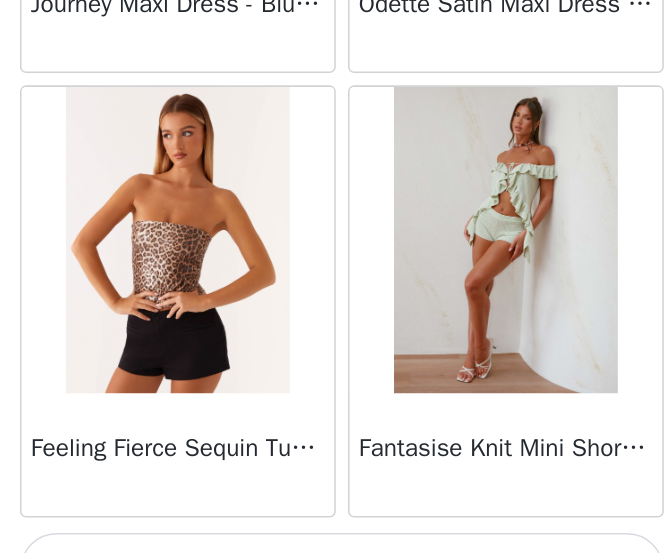 click on "Load More" at bounding box center [336, 564] 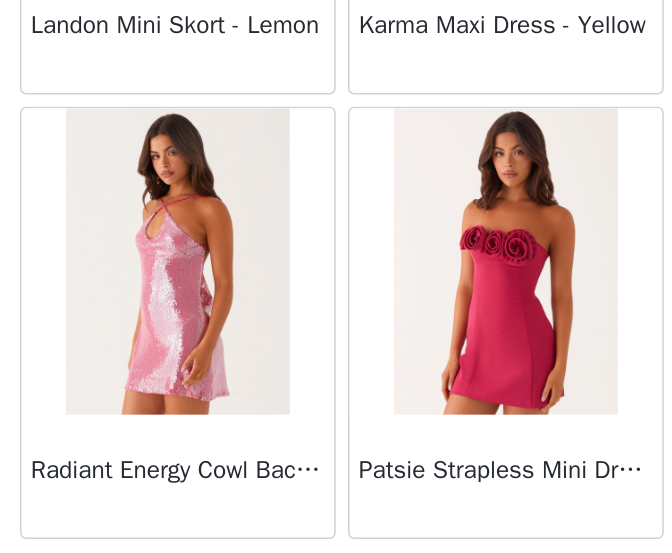 scroll, scrollTop: 34358, scrollLeft: 0, axis: vertical 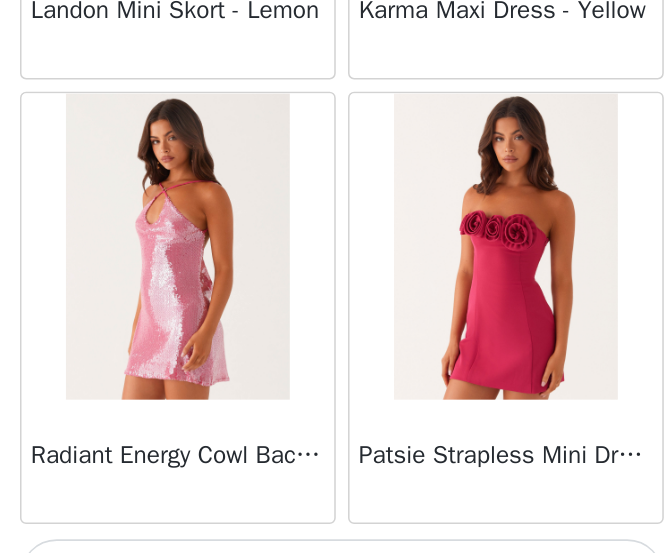 click on "Load More" at bounding box center (336, 568) 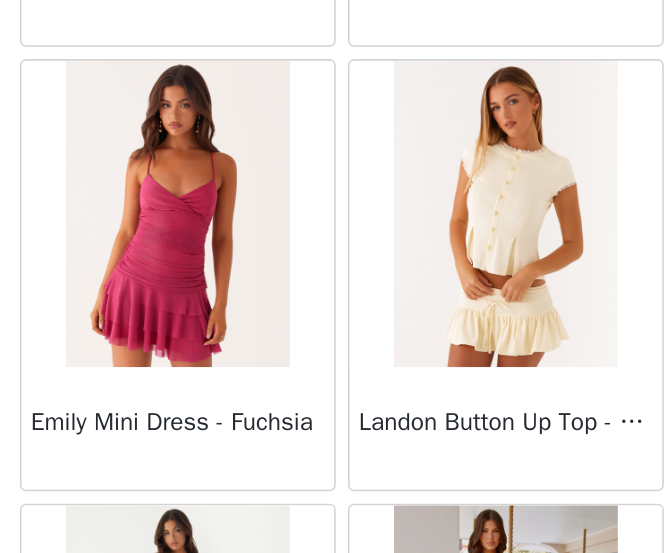 scroll, scrollTop: 37254, scrollLeft: 0, axis: vertical 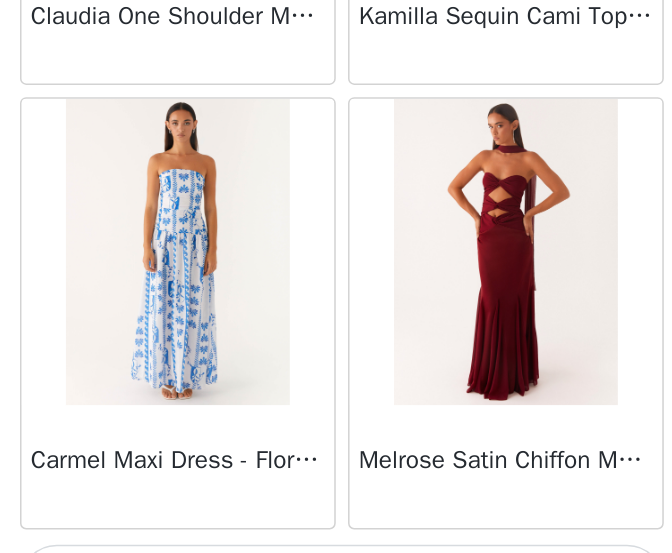 click on "Load More" at bounding box center [336, 572] 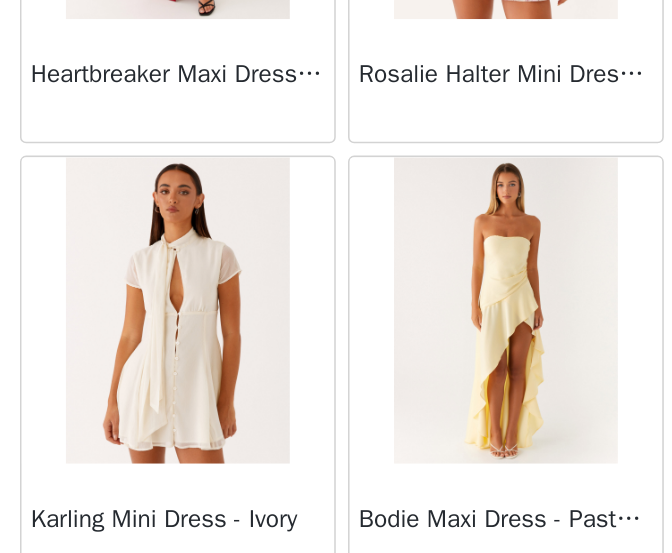 scroll, scrollTop: 40150, scrollLeft: 0, axis: vertical 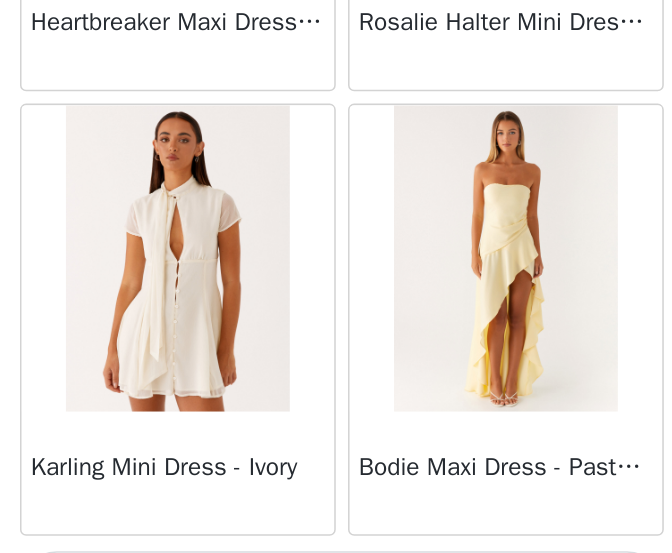 click on "Load More" at bounding box center (336, 576) 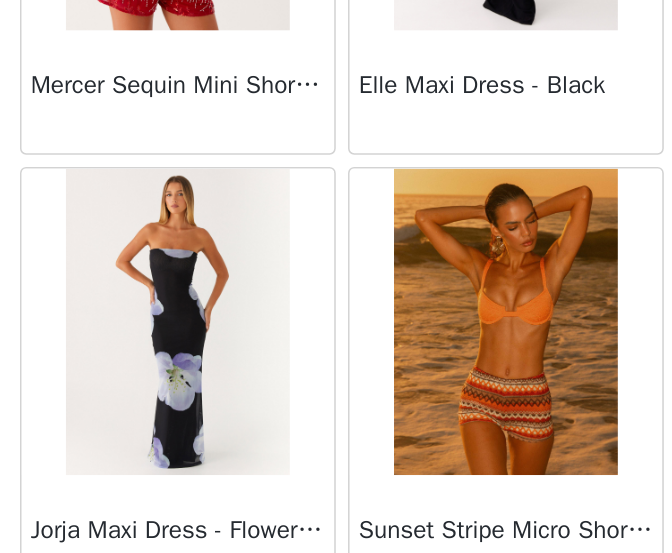 scroll, scrollTop: 43046, scrollLeft: 0, axis: vertical 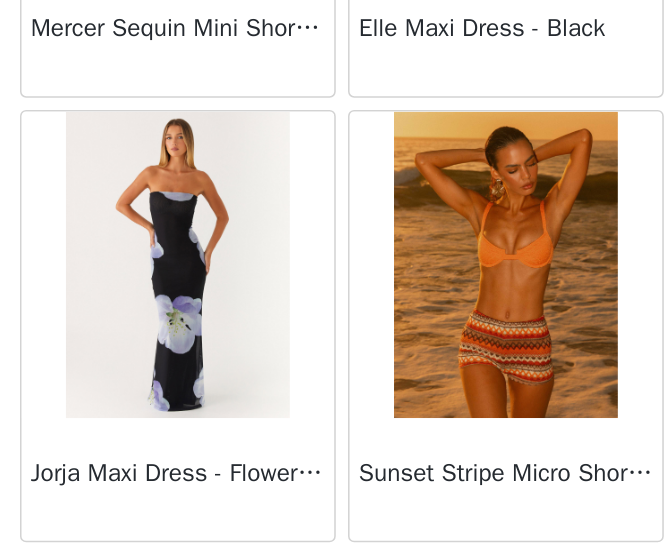 click on "Load More" at bounding box center (336, 580) 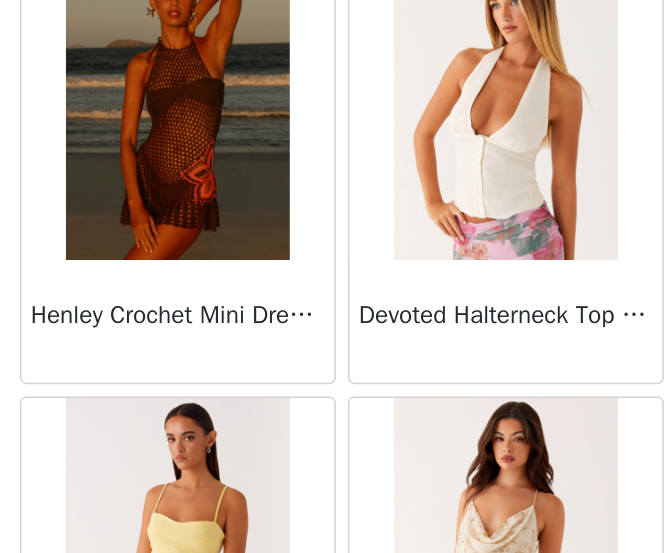 scroll, scrollTop: 45942, scrollLeft: 0, axis: vertical 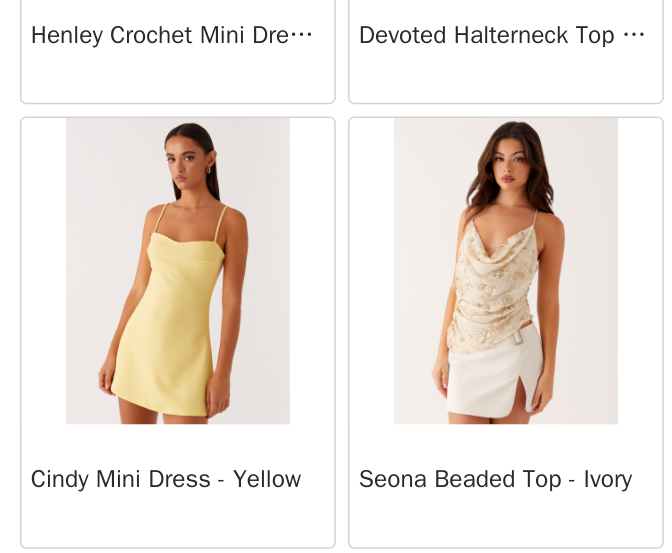 click on "Load More" at bounding box center [336, 584] 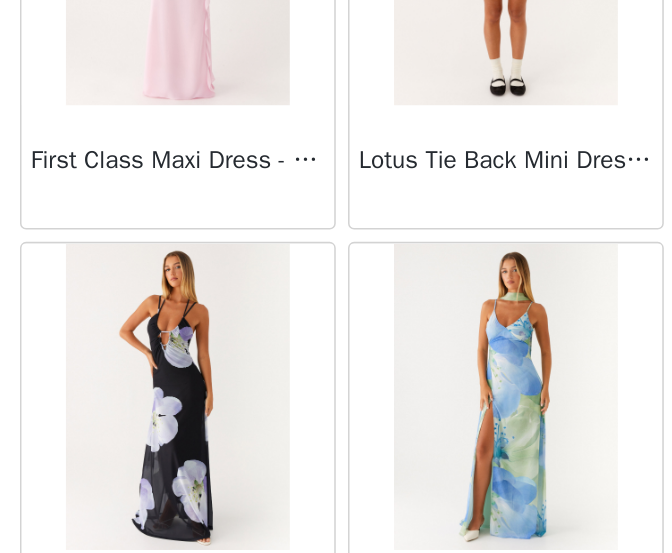 scroll, scrollTop: 48838, scrollLeft: 0, axis: vertical 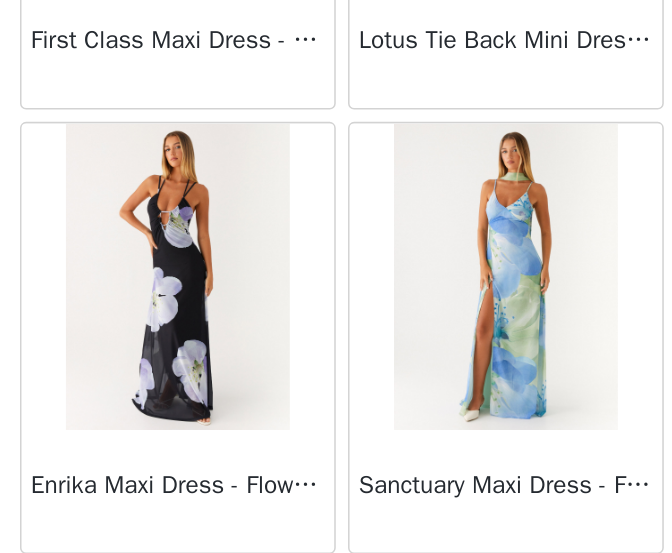 click on "Load More" at bounding box center (336, 588) 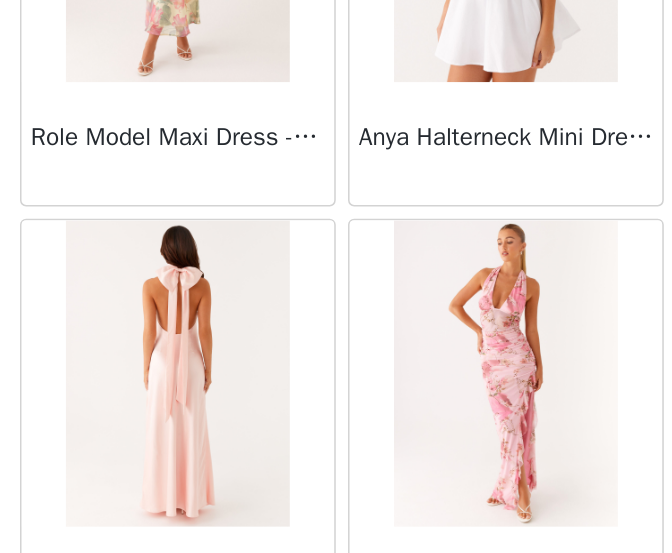 scroll, scrollTop: 51734, scrollLeft: 0, axis: vertical 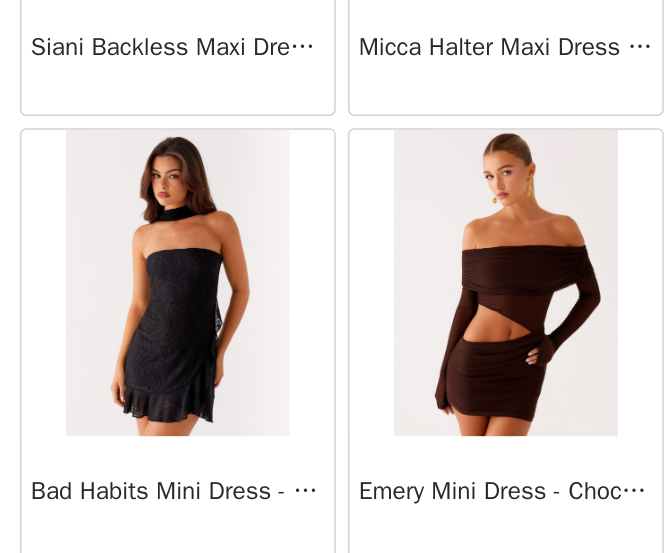 click on "Load More" at bounding box center [336, 592] 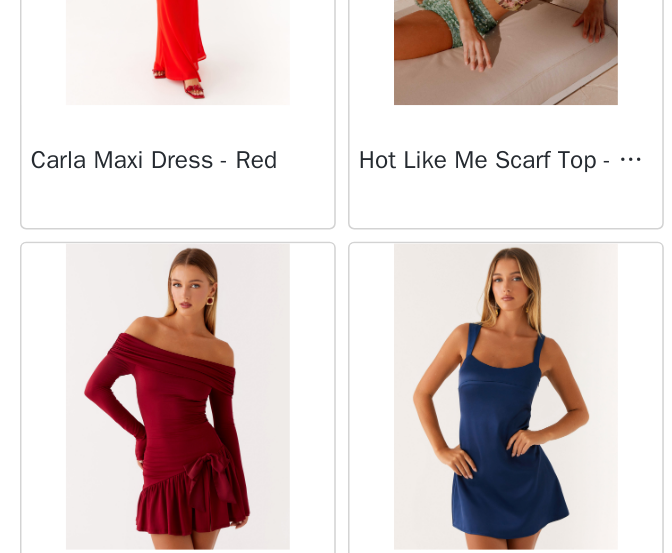 scroll, scrollTop: 54630, scrollLeft: 0, axis: vertical 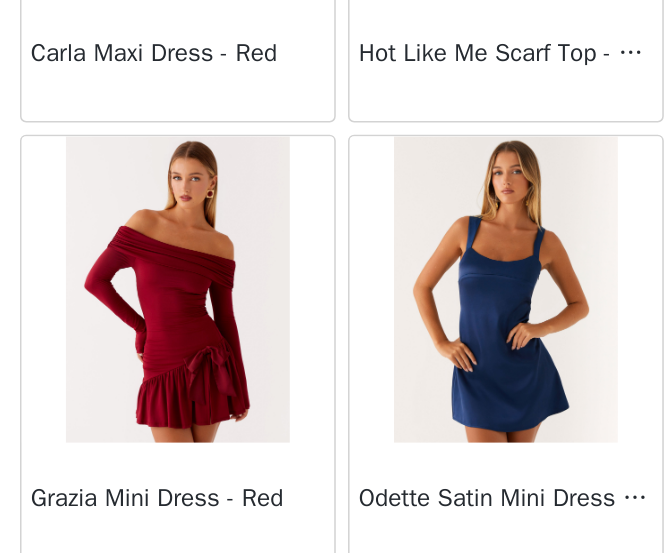 click on "Load More" at bounding box center (336, 596) 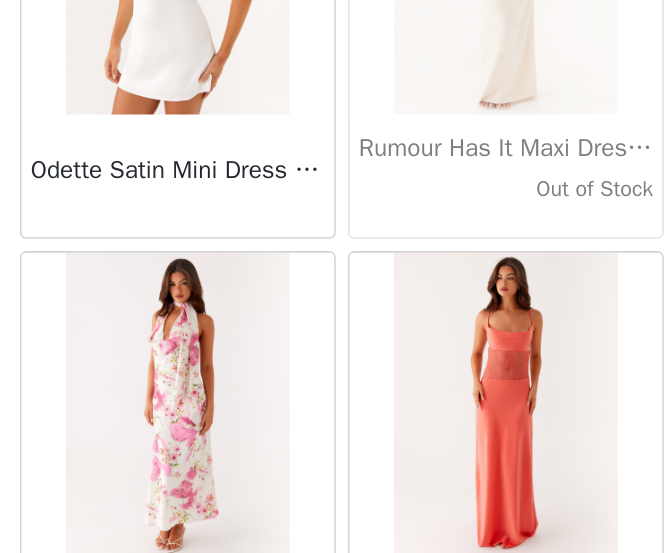 scroll, scrollTop: 57526, scrollLeft: 0, axis: vertical 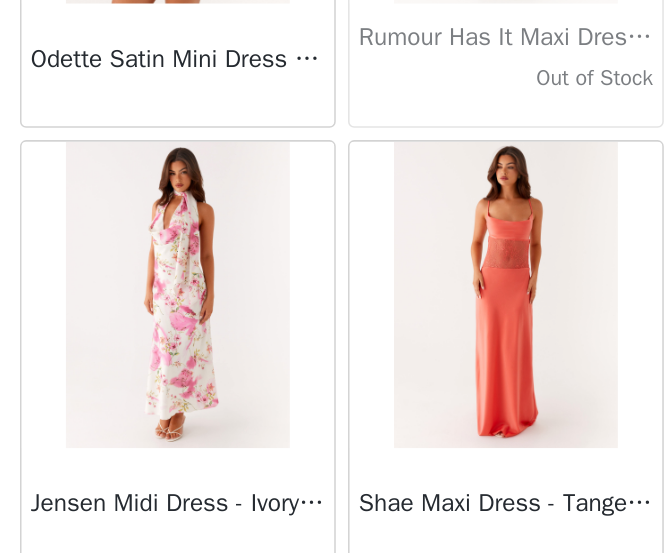 click on "Load More" at bounding box center (336, 600) 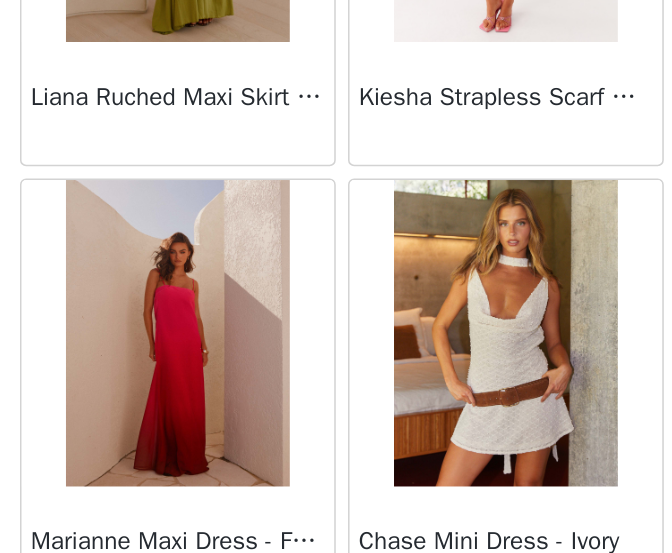 scroll, scrollTop: 60422, scrollLeft: 0, axis: vertical 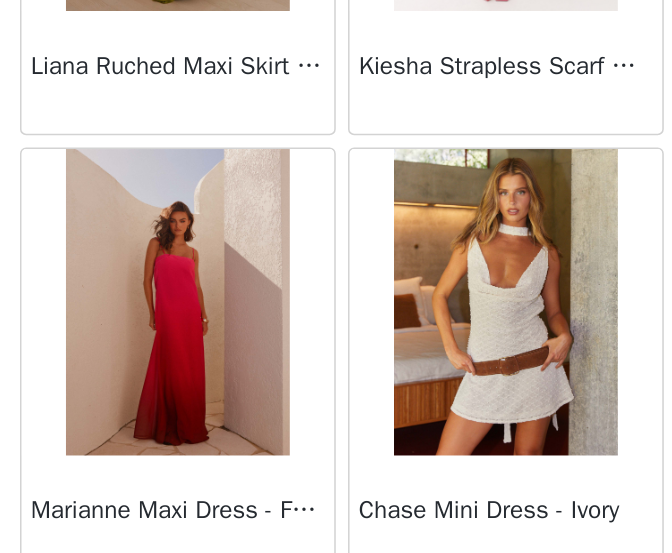 click on "Load More" at bounding box center (336, 604) 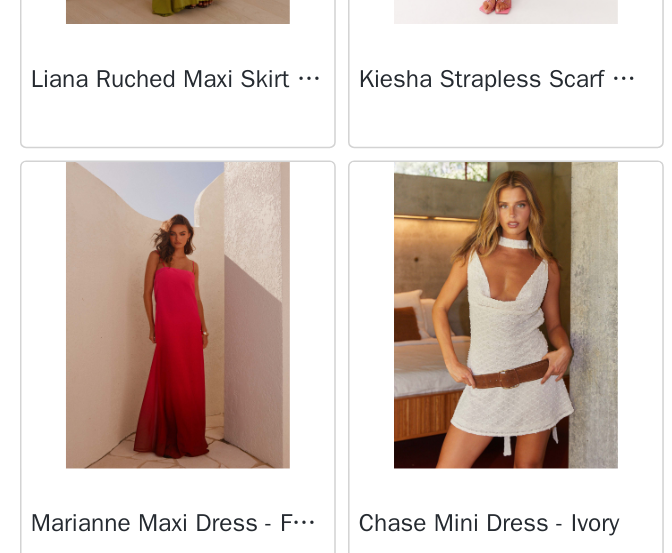scroll, scrollTop: 0, scrollLeft: 0, axis: both 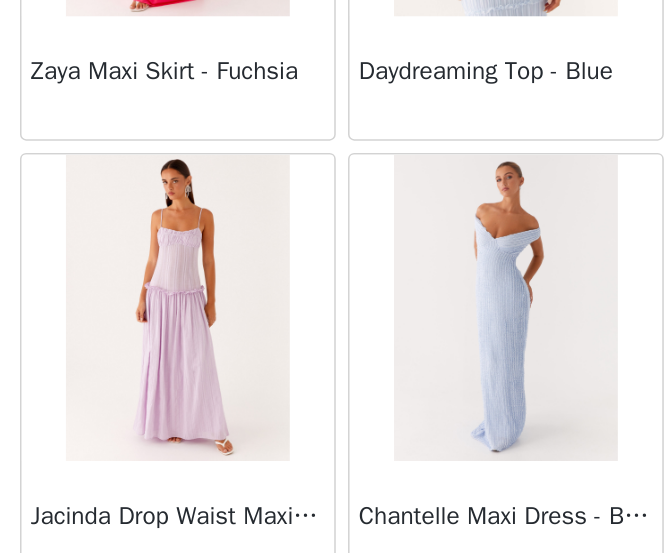 click on "Load More" at bounding box center (336, 608) 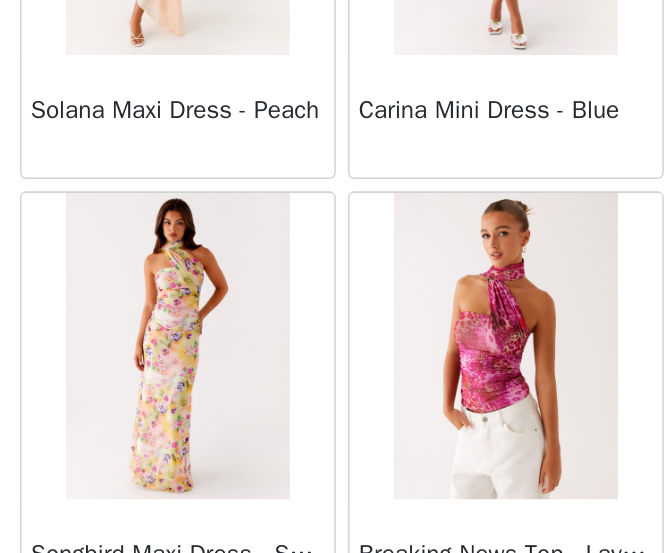 scroll, scrollTop: 66214, scrollLeft: 0, axis: vertical 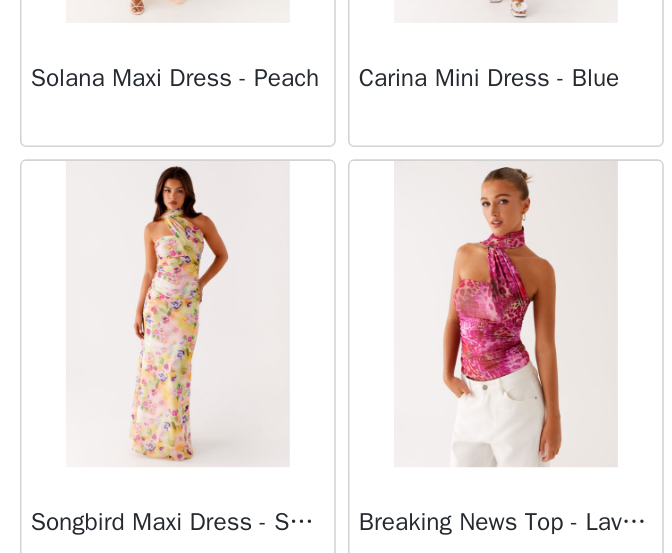 click on "Load More" at bounding box center (336, 612) 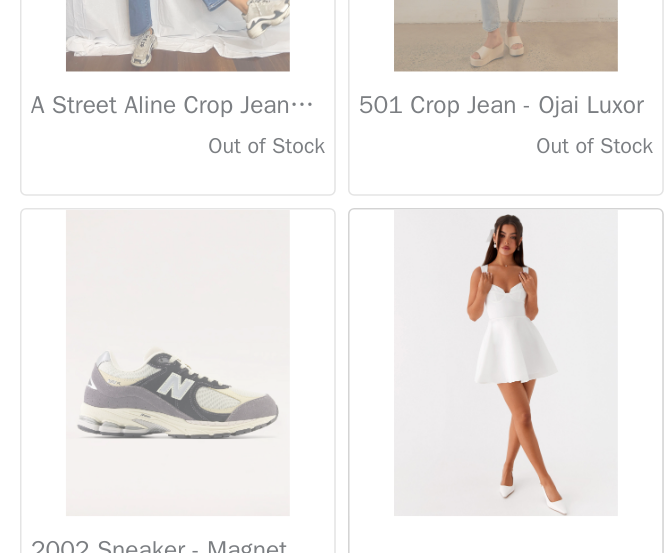 scroll, scrollTop: 67631, scrollLeft: 0, axis: vertical 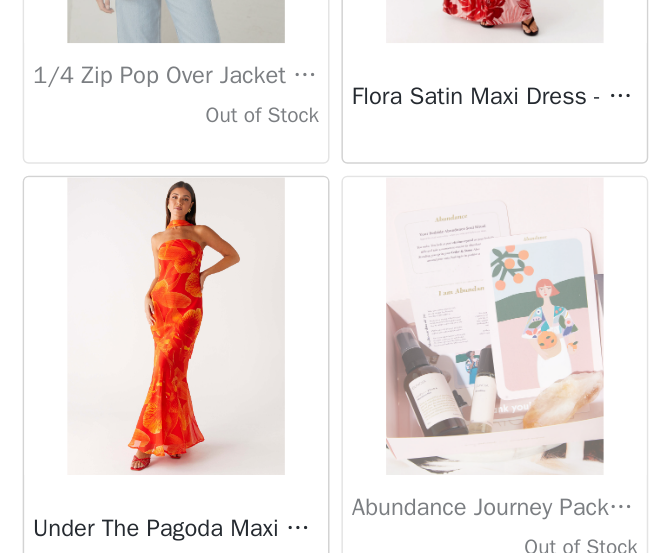 click on "Load More" at bounding box center (336, 616) 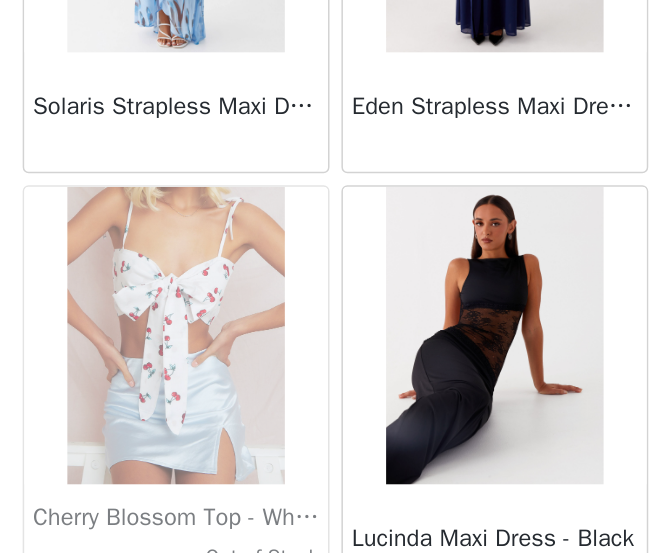 scroll, scrollTop: 72006, scrollLeft: 0, axis: vertical 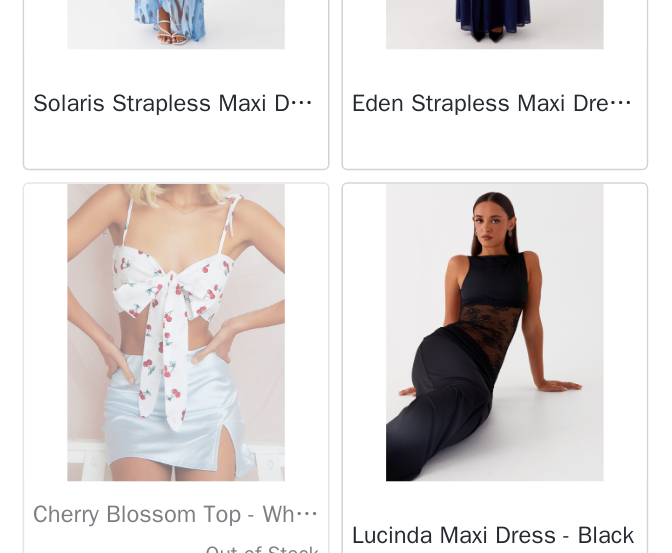 click on "Load More" at bounding box center [336, 620] 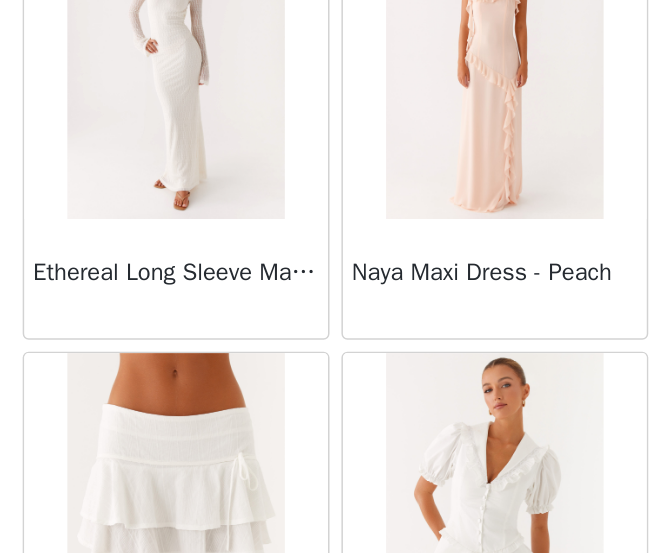 scroll, scrollTop: 74902, scrollLeft: 0, axis: vertical 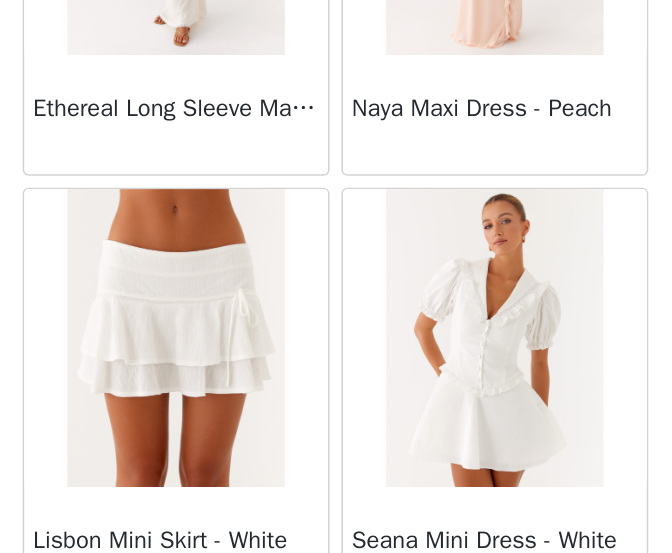 click on "Load More" at bounding box center (336, 624) 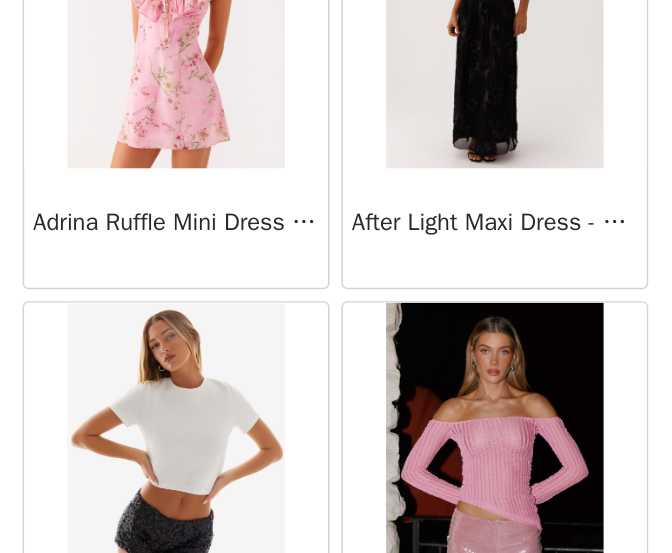 scroll, scrollTop: 77564, scrollLeft: 0, axis: vertical 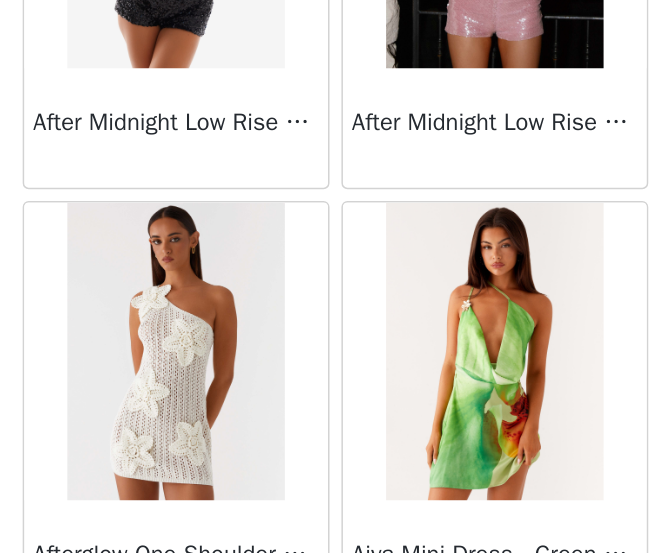 click on "Load More" at bounding box center (336, 633) 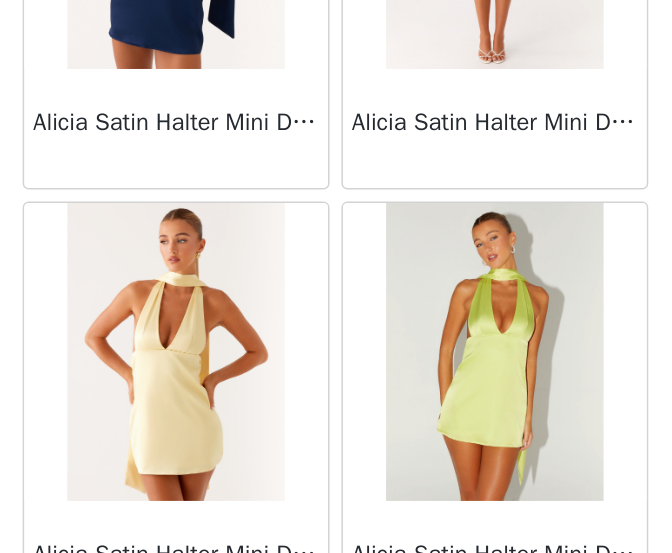 scroll, scrollTop: 80694, scrollLeft: 0, axis: vertical 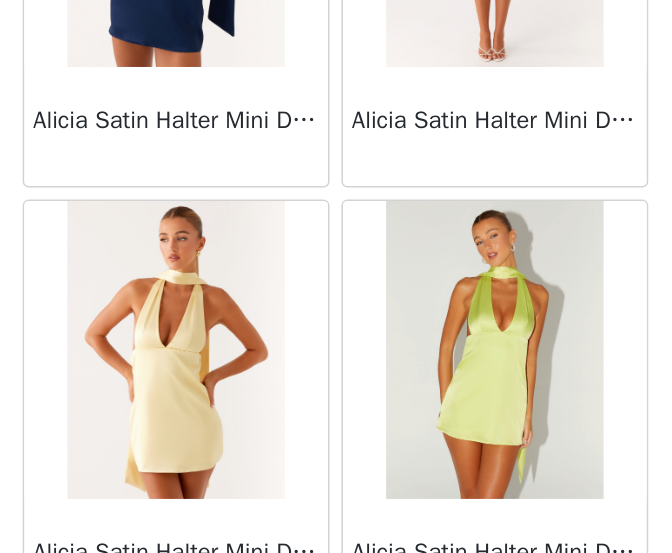 click on "Load More" at bounding box center (336, 632) 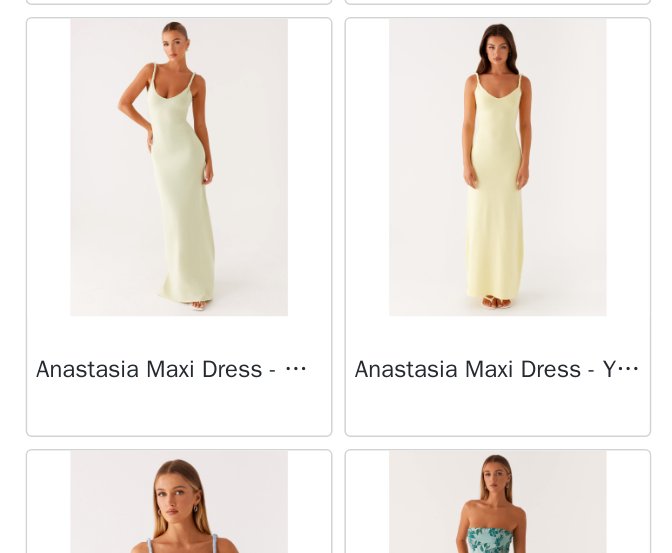 scroll, scrollTop: 83526, scrollLeft: 0, axis: vertical 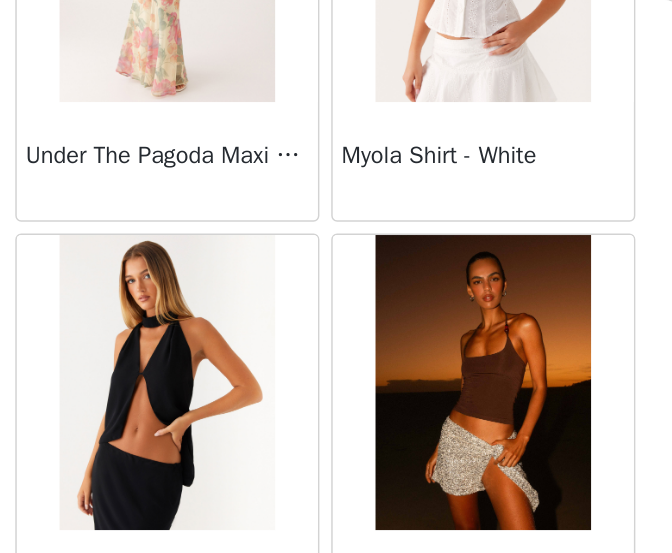 click at bounding box center [442, 259] 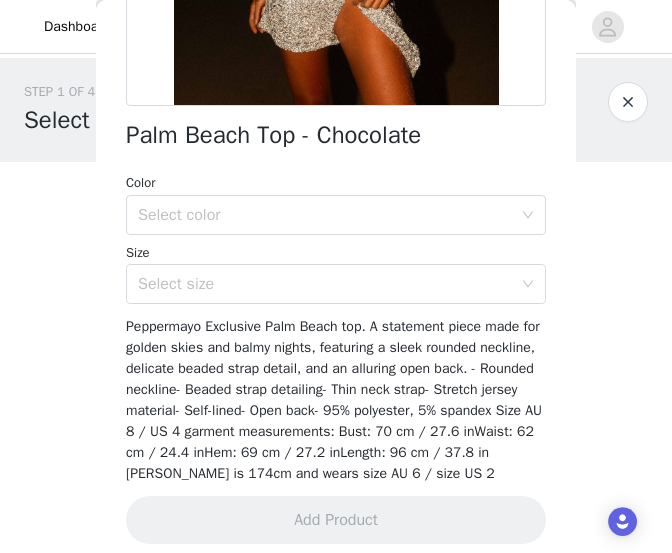 scroll, scrollTop: 446, scrollLeft: 0, axis: vertical 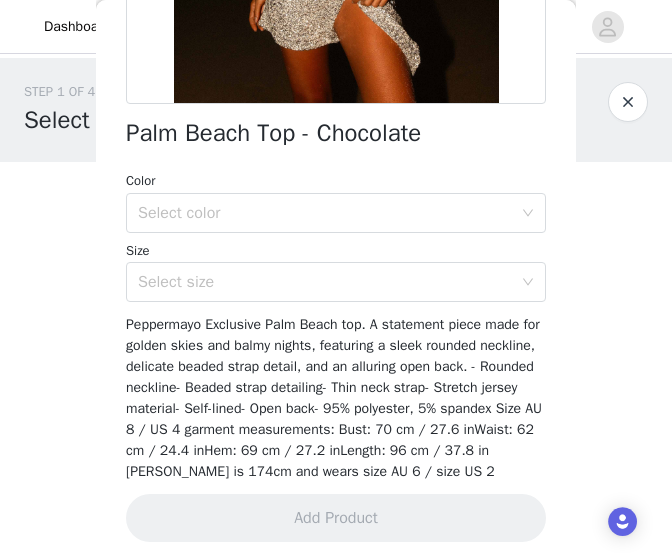 click on "Color" at bounding box center [336, 181] 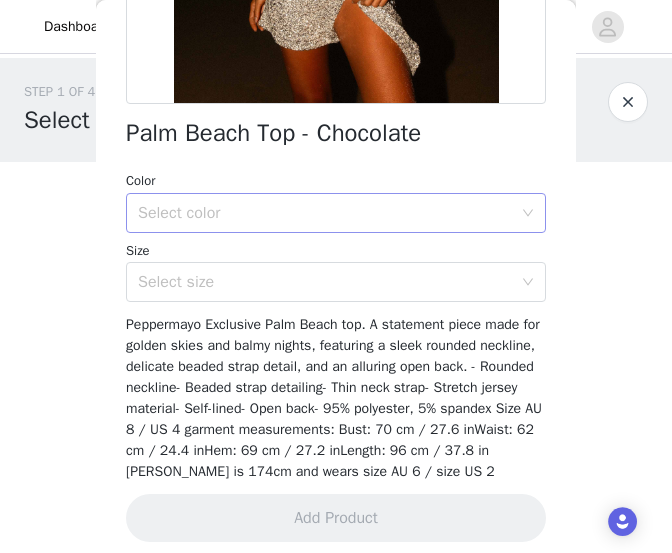 click on "Select color" at bounding box center [325, 213] 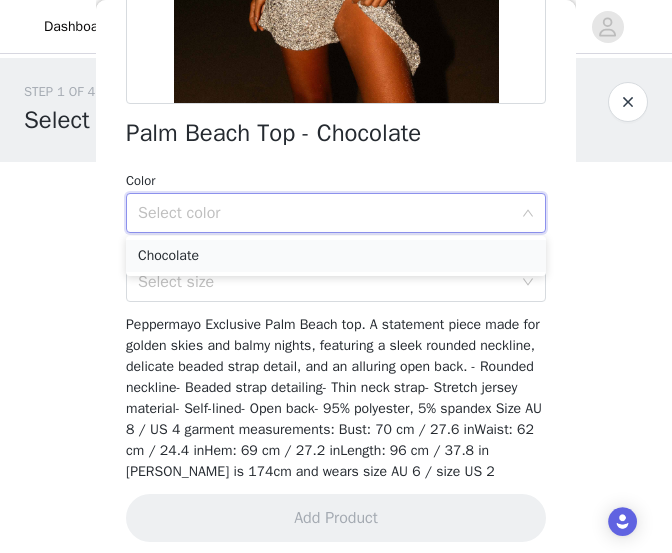 click on "Chocolate" at bounding box center (336, 256) 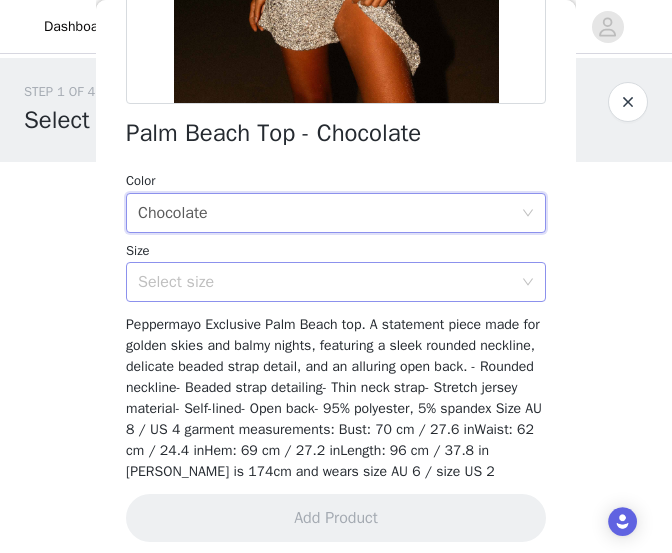click on "Select size" at bounding box center (325, 282) 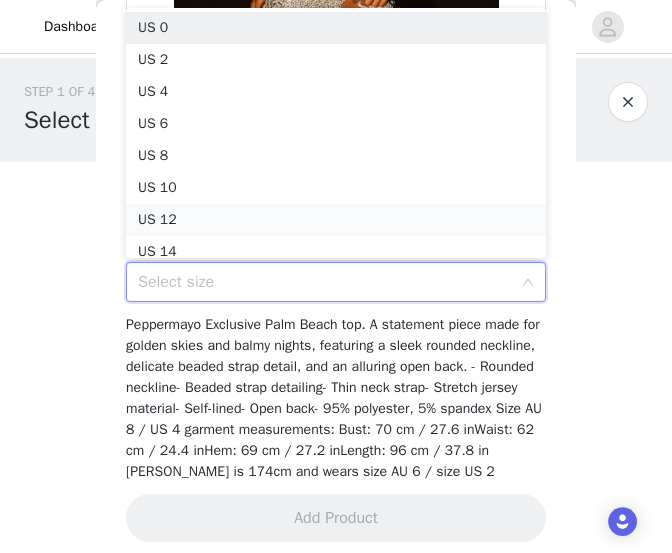 scroll, scrollTop: 10, scrollLeft: 0, axis: vertical 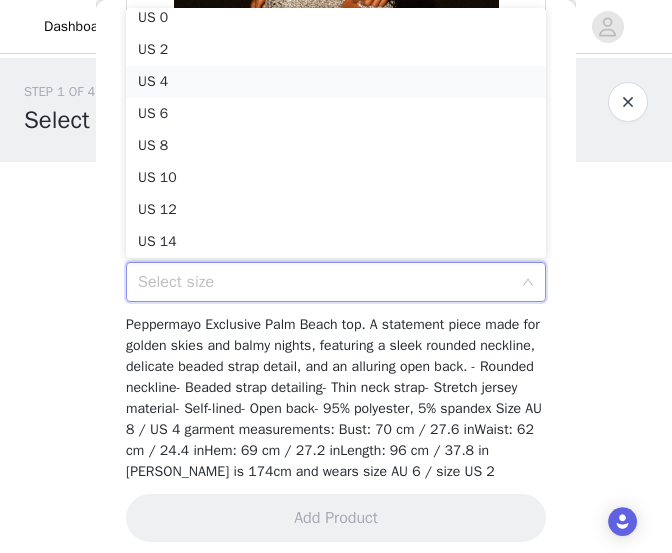 click on "US 4" at bounding box center [336, 82] 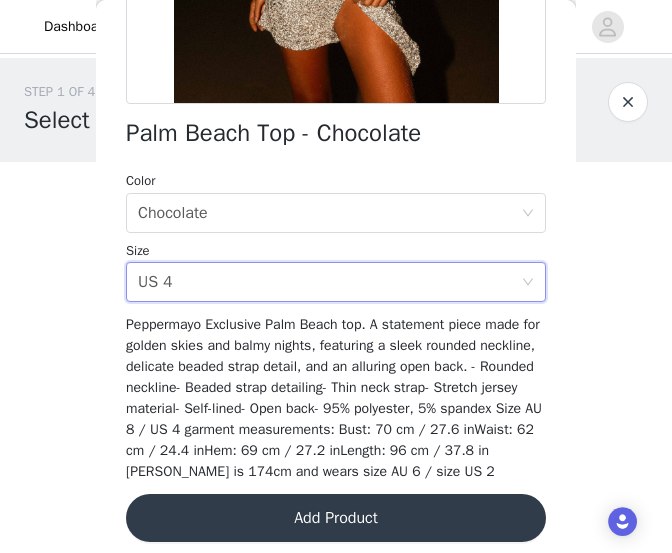 scroll, scrollTop: 458, scrollLeft: 0, axis: vertical 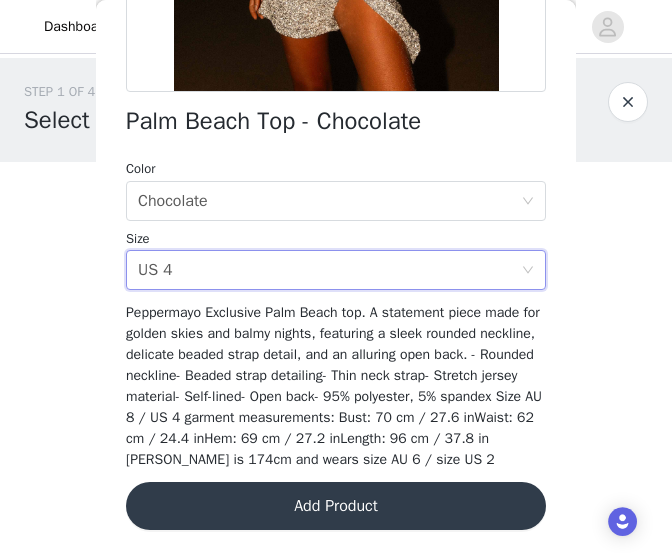 click on "Add Product" at bounding box center (336, 506) 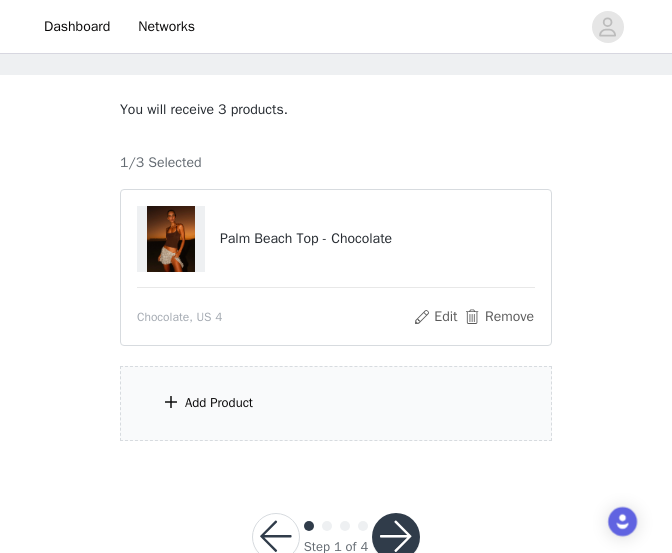 scroll, scrollTop: 86, scrollLeft: 0, axis: vertical 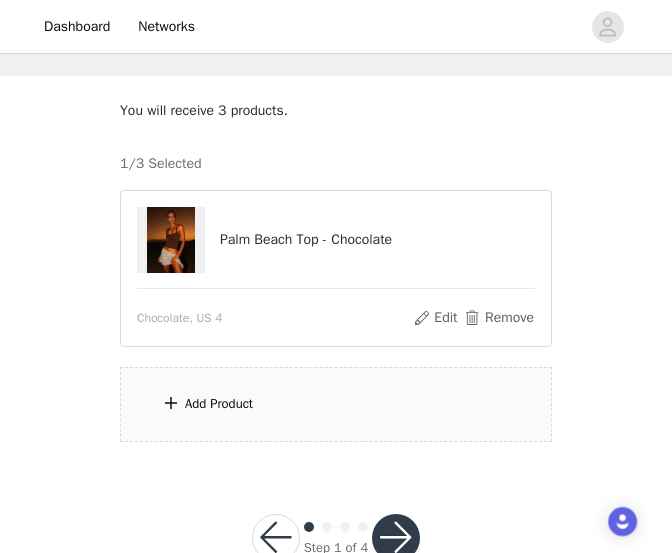 click on "Add Product" at bounding box center [336, 404] 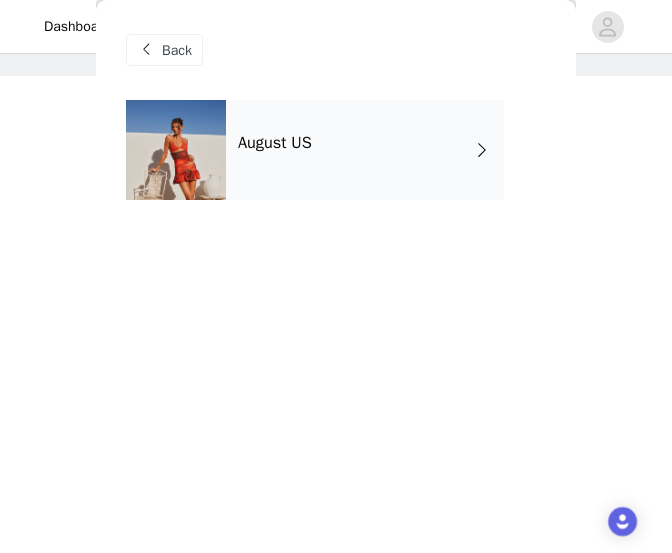click on "August US" at bounding box center (365, 150) 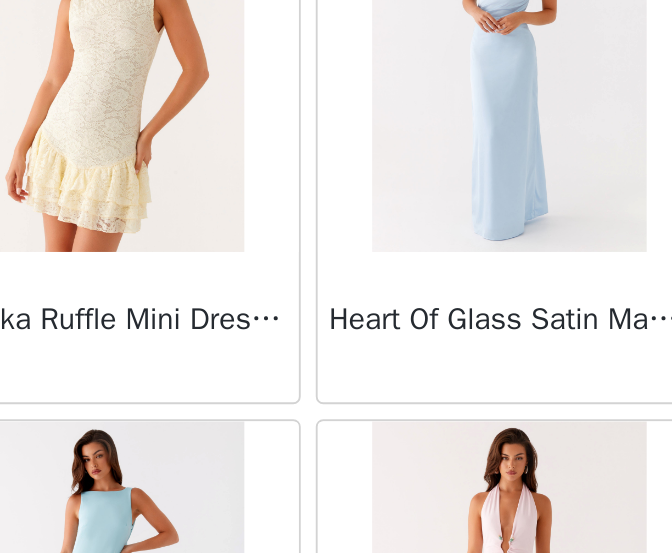 scroll, scrollTop: 86, scrollLeft: 0, axis: vertical 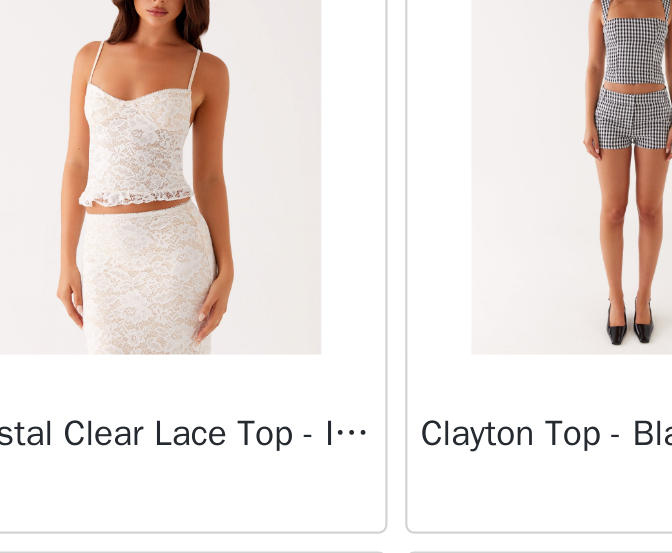 click at bounding box center (228, 256) 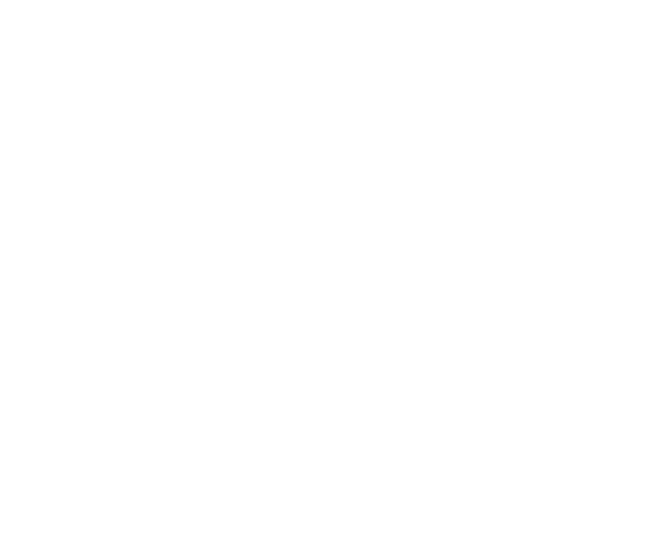 scroll, scrollTop: 500, scrollLeft: 0, axis: vertical 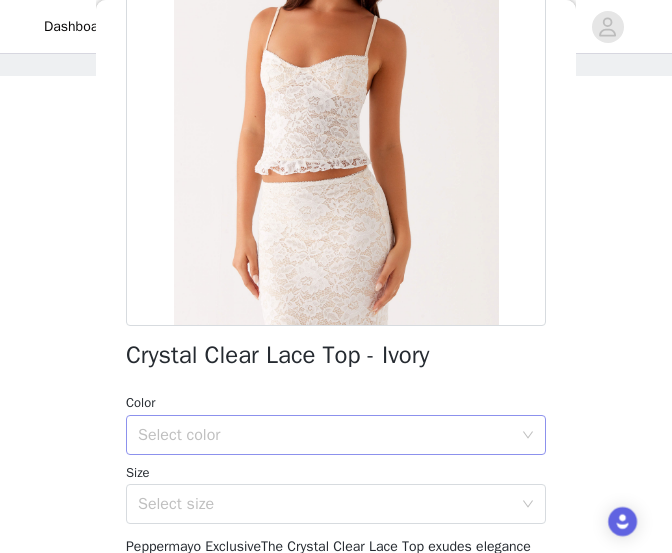 click on "Select color" at bounding box center [325, 435] 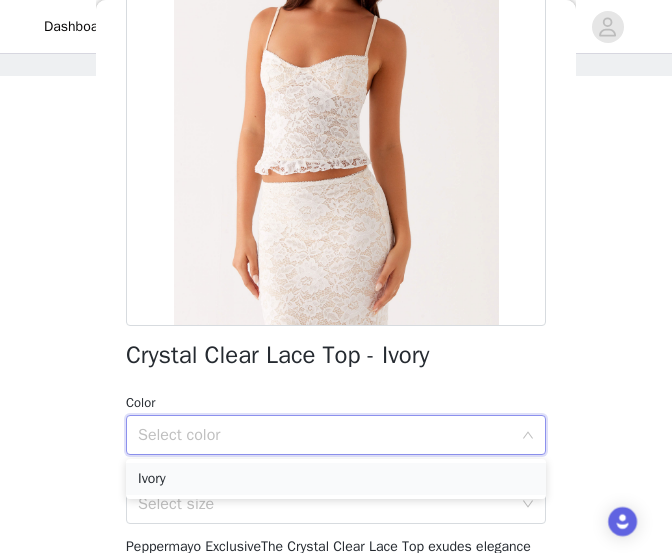 click on "Ivory" at bounding box center [336, 479] 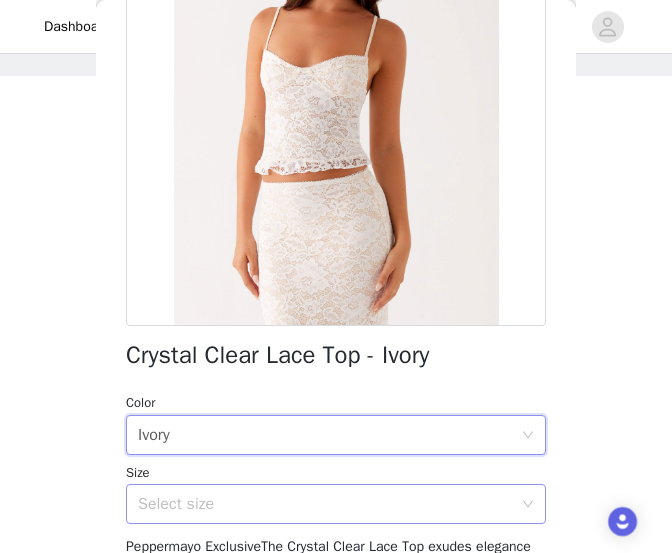 click on "Select size" at bounding box center [329, 504] 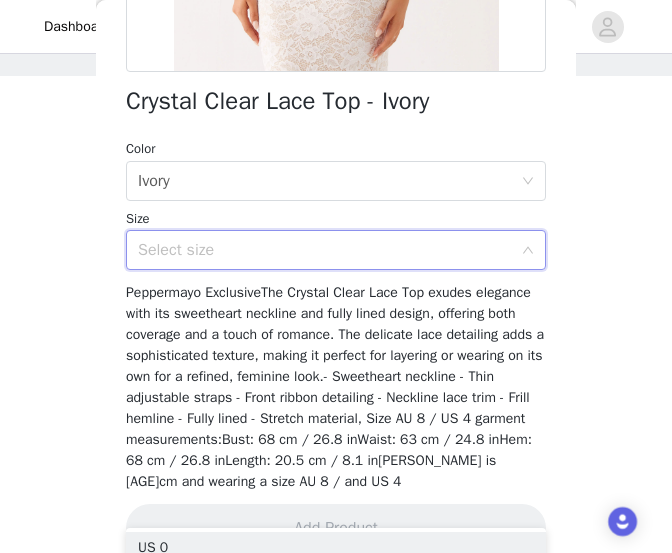 scroll, scrollTop: 484, scrollLeft: 0, axis: vertical 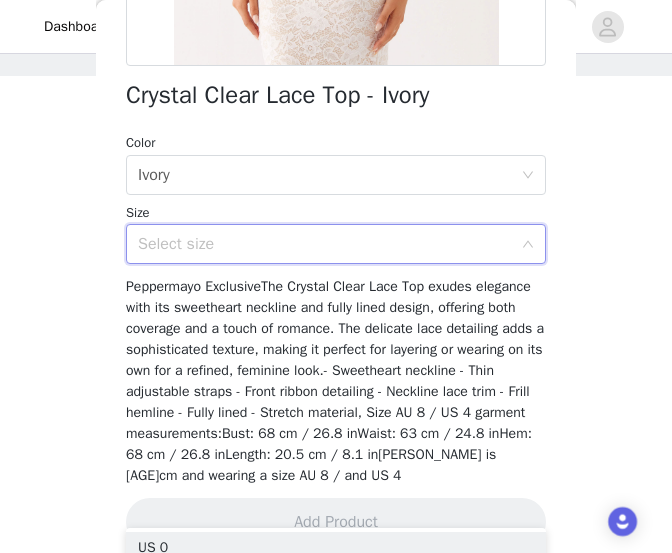 click on "Select size" at bounding box center (329, 244) 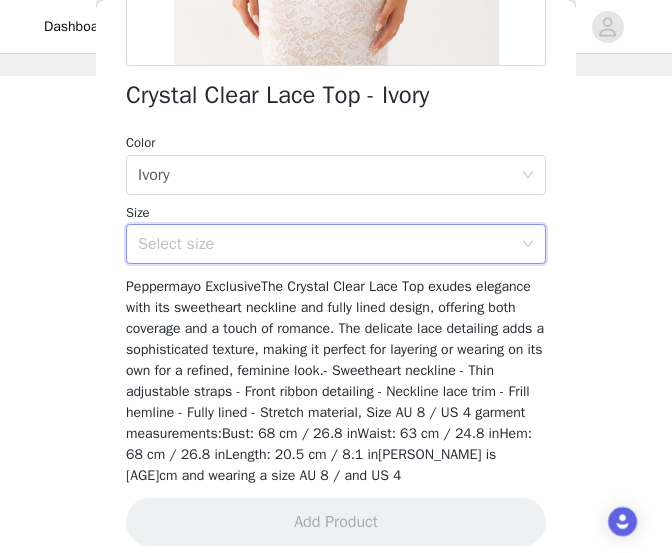 click on "Select size" at bounding box center (325, 244) 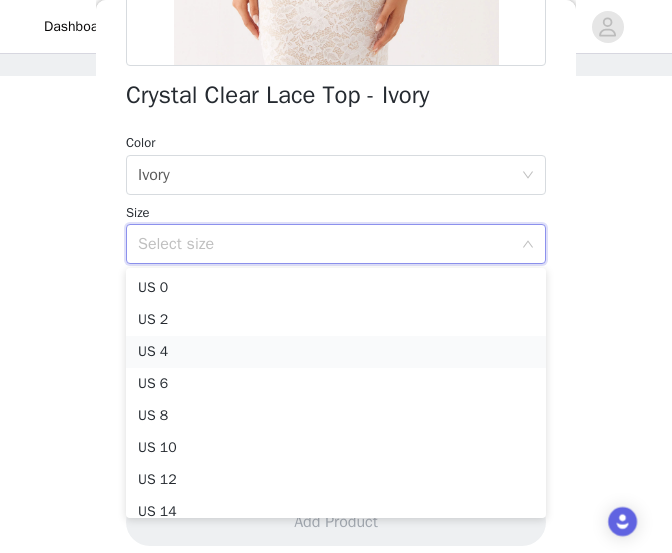 click on "US 4" at bounding box center [336, 352] 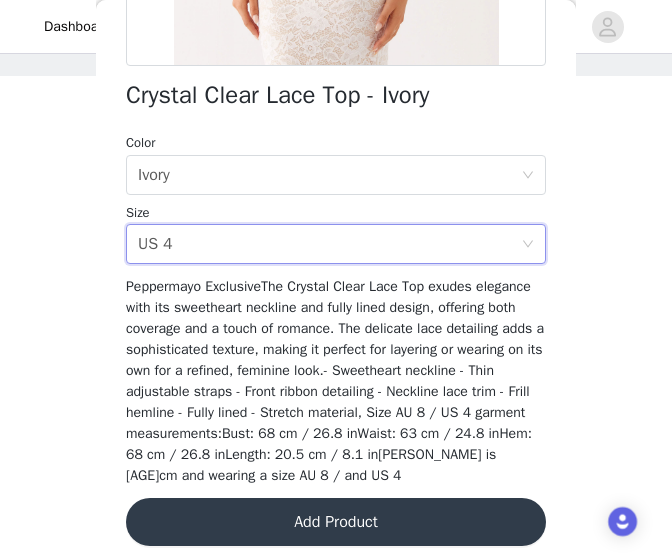 click on "Add Product" at bounding box center [336, 522] 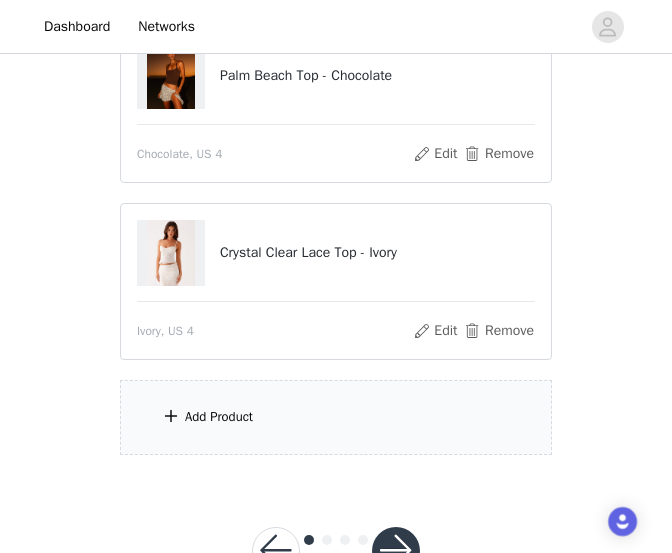 scroll, scrollTop: 318, scrollLeft: 0, axis: vertical 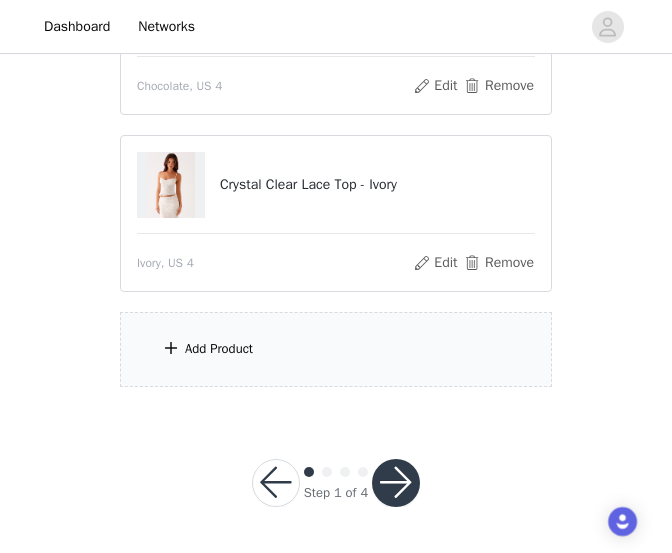 click on "Add Product" at bounding box center (336, 349) 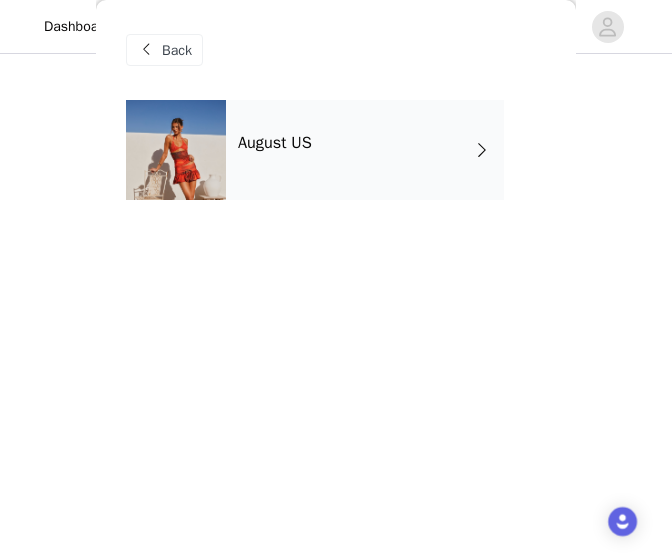 click on "August US" at bounding box center (365, 150) 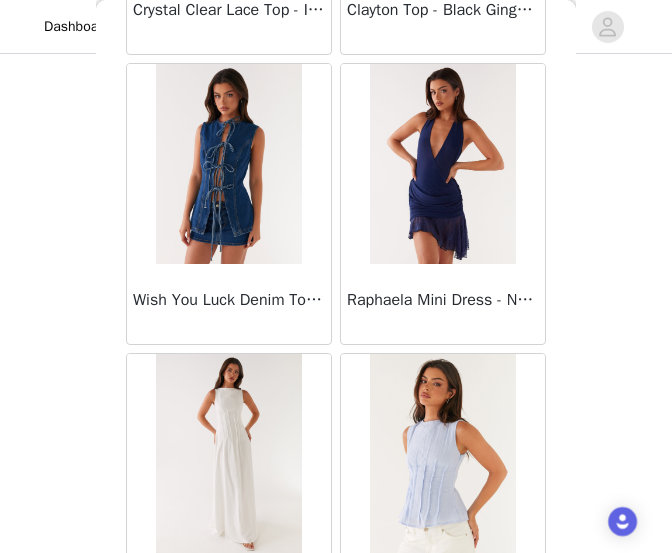 scroll, scrollTop: 2502, scrollLeft: 0, axis: vertical 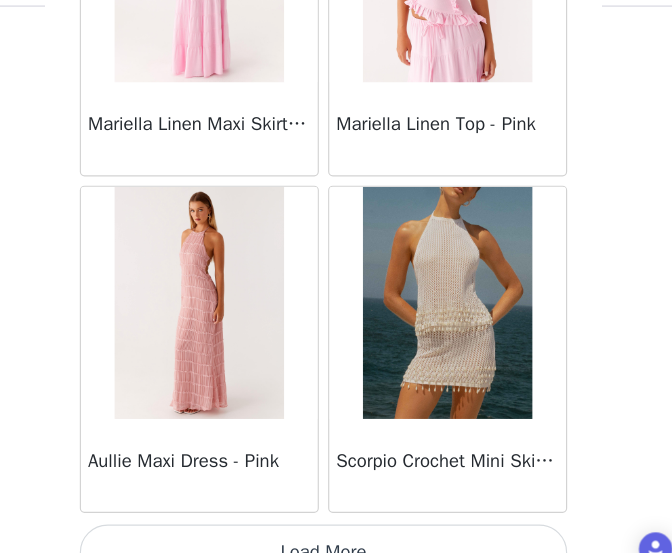 click on "Load More" at bounding box center [336, 524] 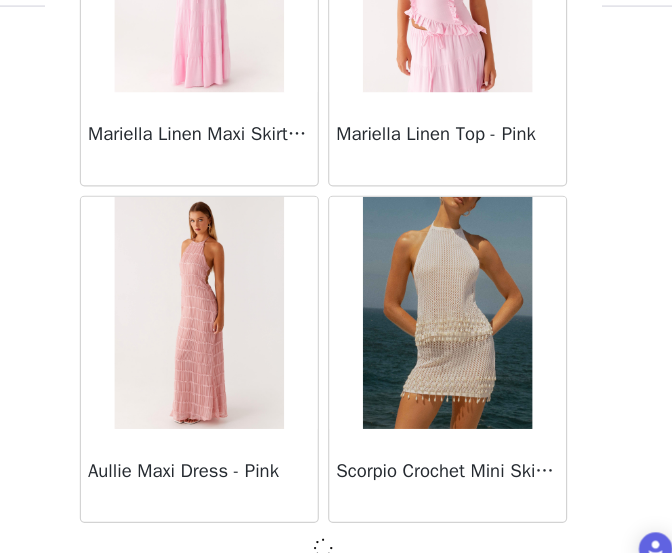 scroll, scrollTop: 2502, scrollLeft: 0, axis: vertical 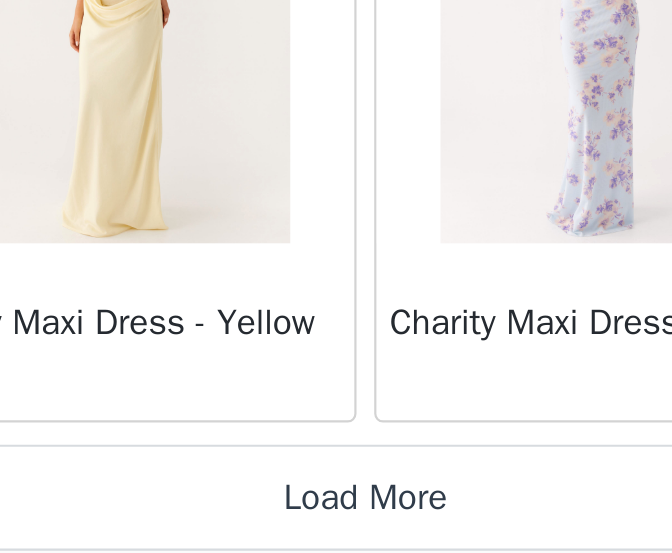 click on "Load More" at bounding box center [336, 528] 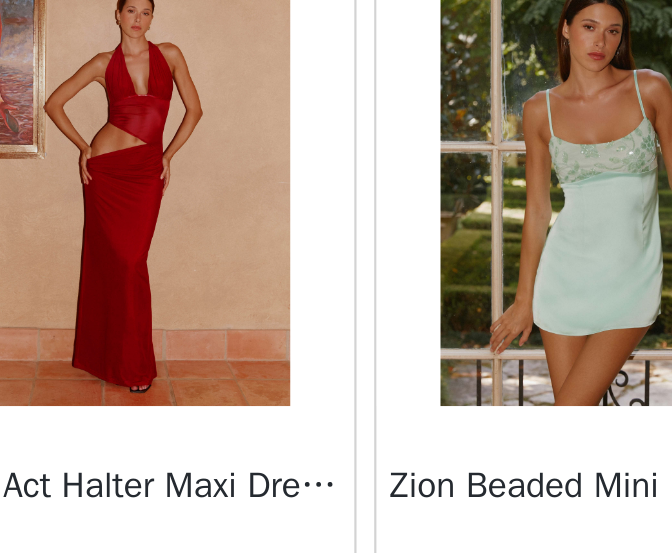 scroll, scrollTop: 8294, scrollLeft: 0, axis: vertical 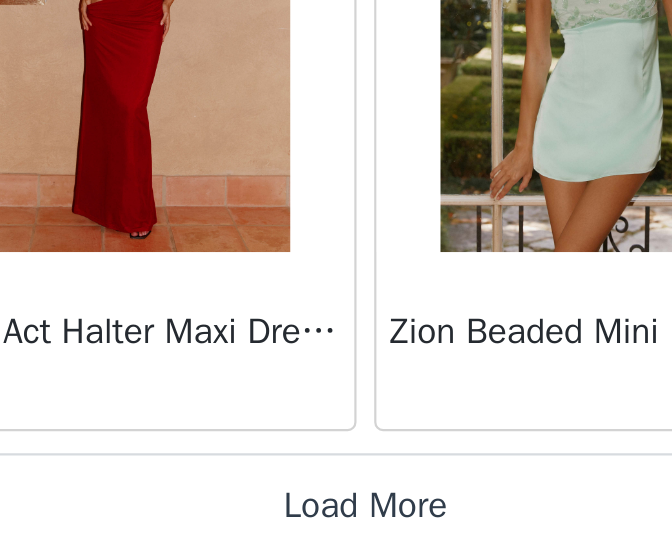 click on "Load More" at bounding box center (336, 532) 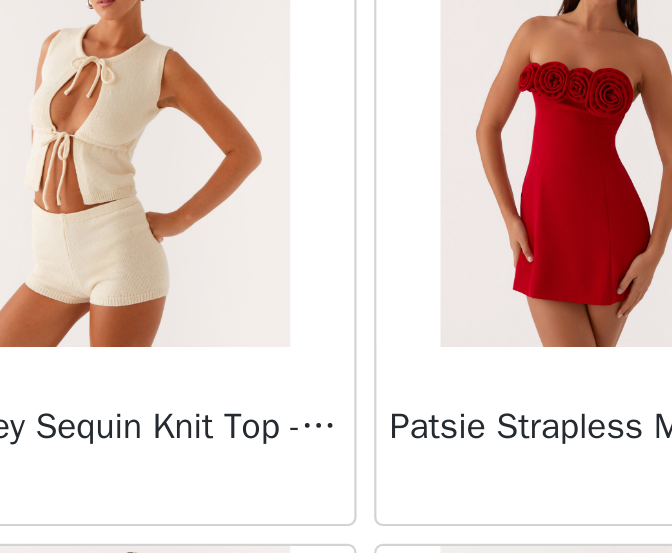 scroll, scrollTop: 10576, scrollLeft: 0, axis: vertical 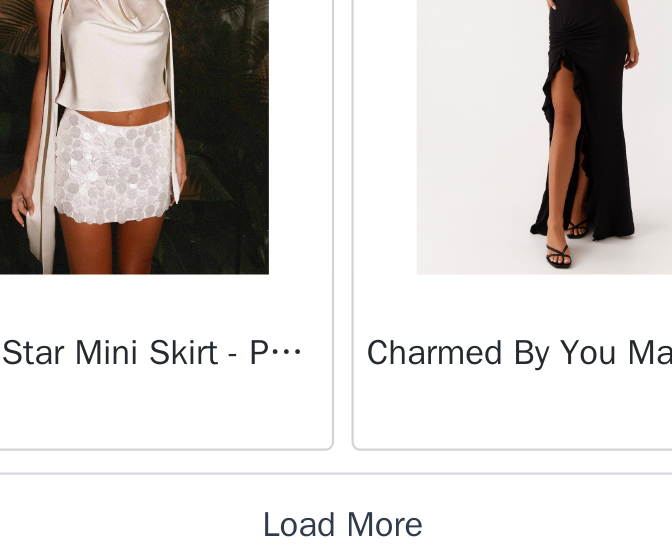 click on "Load More" at bounding box center (336, 540) 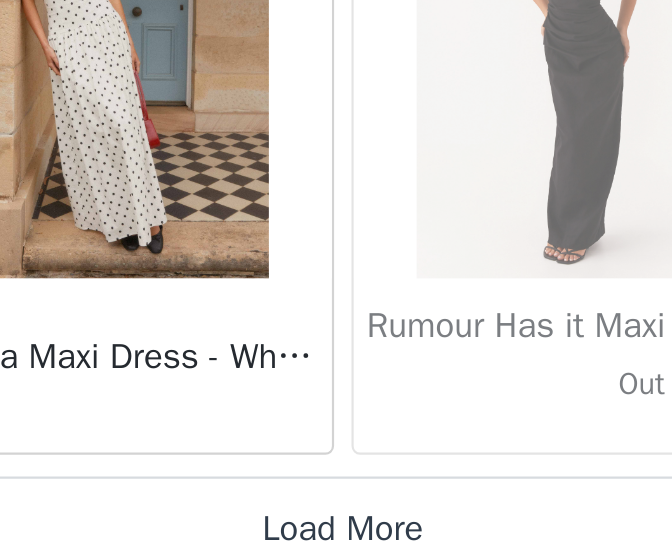 scroll, scrollTop: 14086, scrollLeft: 0, axis: vertical 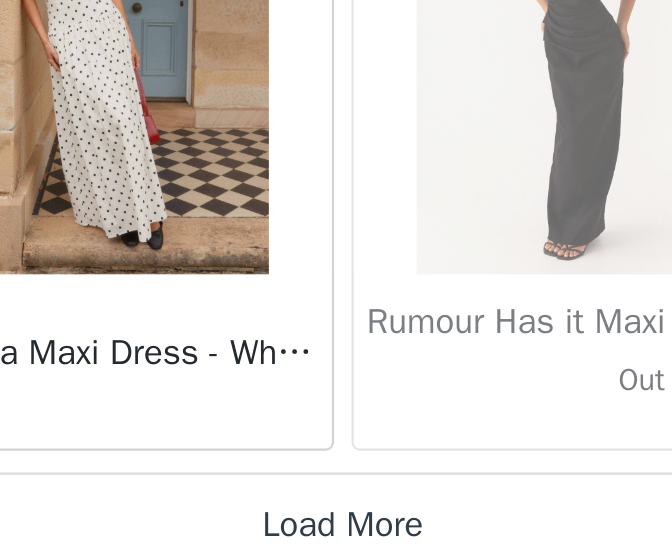 click on "Load More" at bounding box center [336, 540] 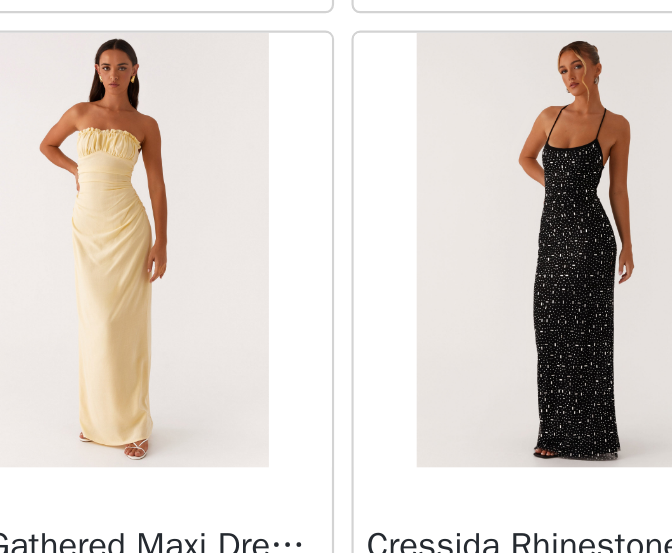 scroll, scrollTop: 14575, scrollLeft: 0, axis: vertical 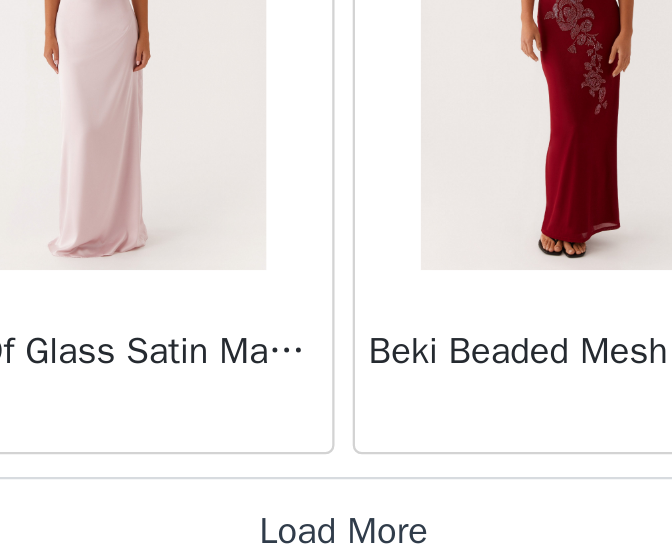 click on "Load More" at bounding box center (336, 544) 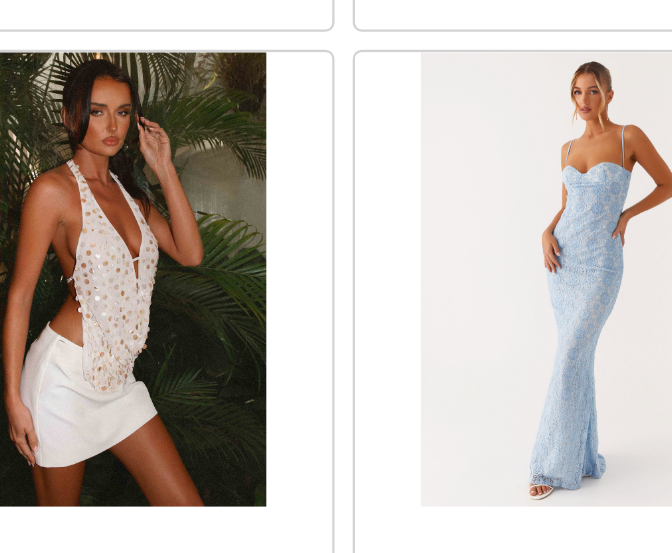 scroll, scrollTop: 18619, scrollLeft: 0, axis: vertical 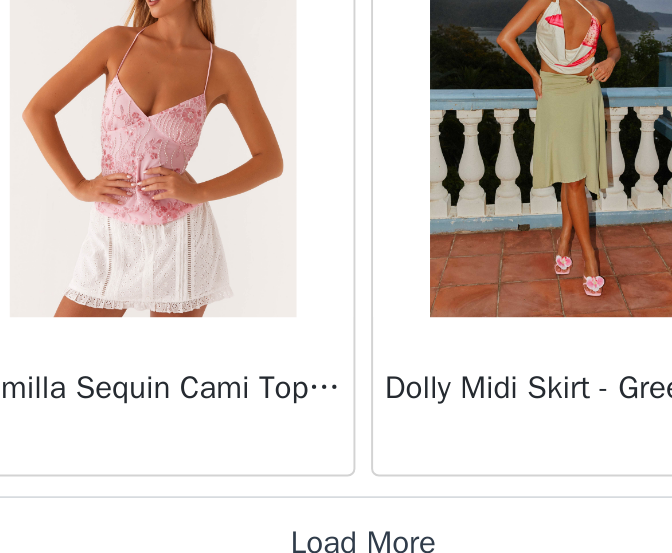 click on "Load More" at bounding box center (336, 548) 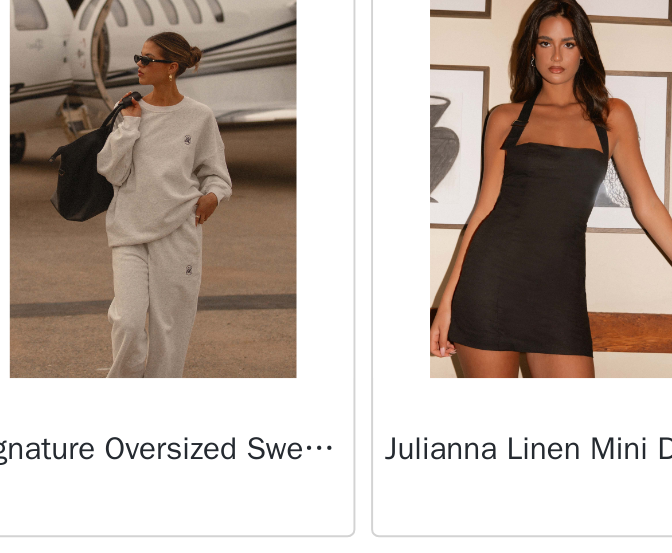 scroll, scrollTop: 21006, scrollLeft: 0, axis: vertical 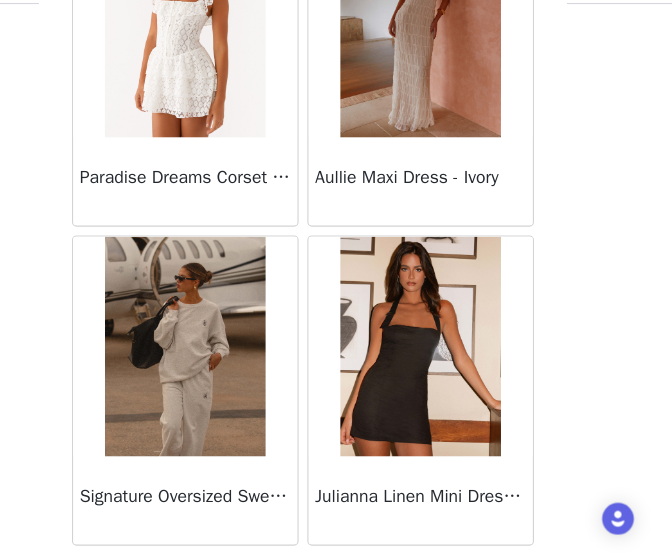 click at bounding box center (228, 365) 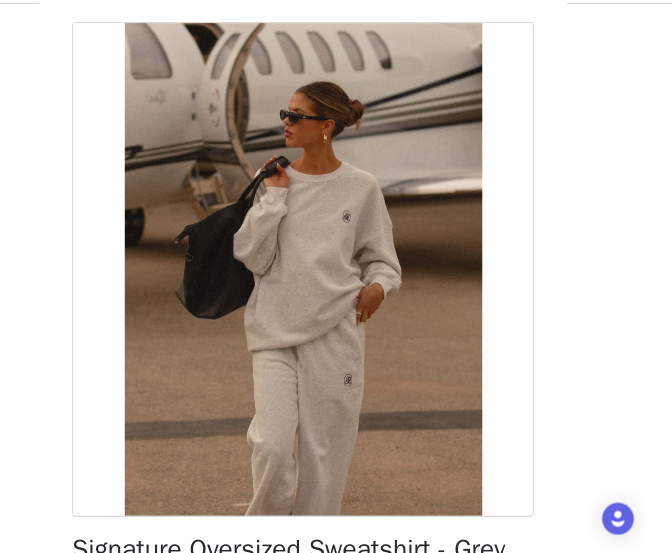 scroll, scrollTop: 0, scrollLeft: 0, axis: both 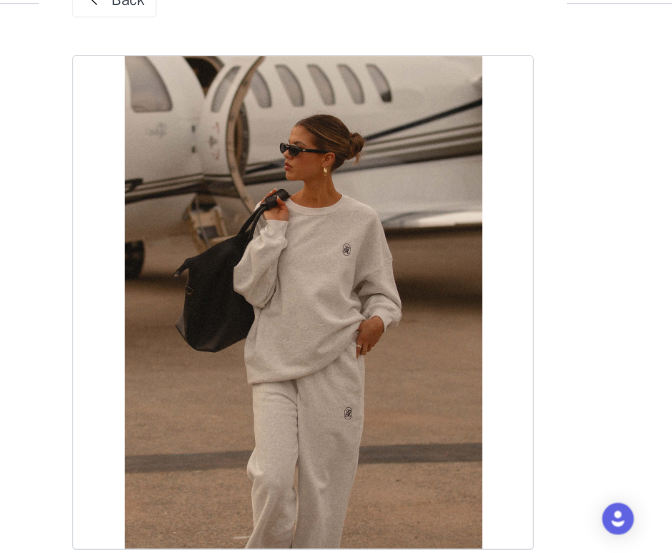 click on "STEP 1 OF 4
Select your styles!
You will receive 3 products.       2/3 Selected           Palm Beach Top - Chocolate           Chocolate, US 4       Edit   Remove     Crystal Clear Lace Top - Ivory           Ivory, US 4       Edit   Remove     Add Product       Back     Signature Oversized Sweatshirt - Grey               Color   Select color Size   Select size     Add Product" at bounding box center (336, 76) 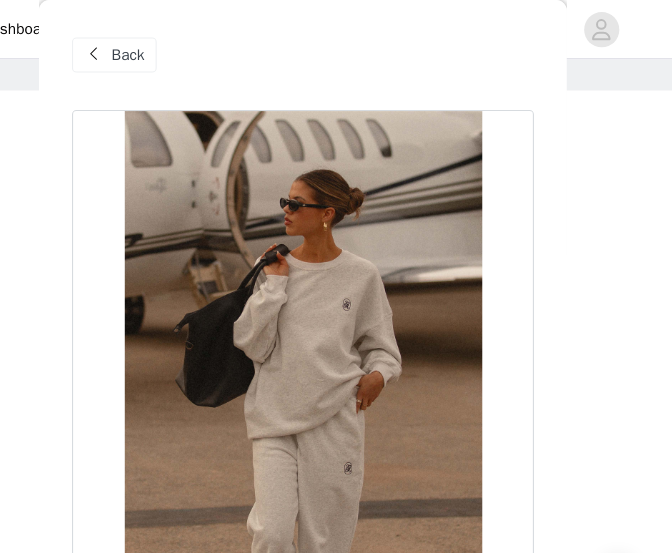 scroll, scrollTop: 64, scrollLeft: 0, axis: vertical 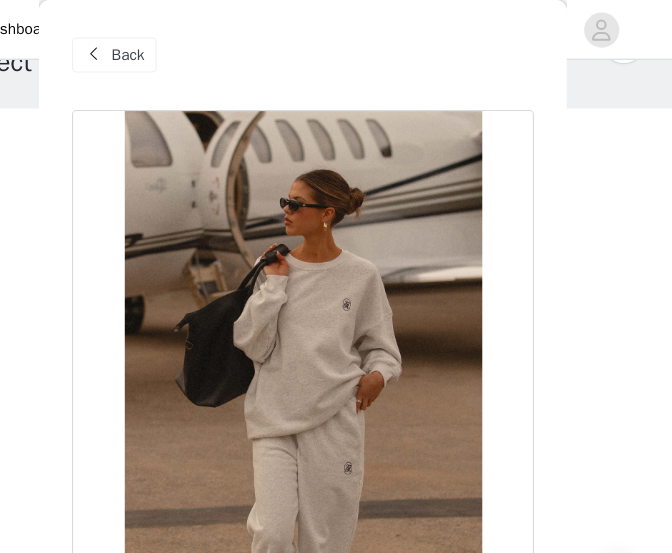 click on "Back" at bounding box center (177, 50) 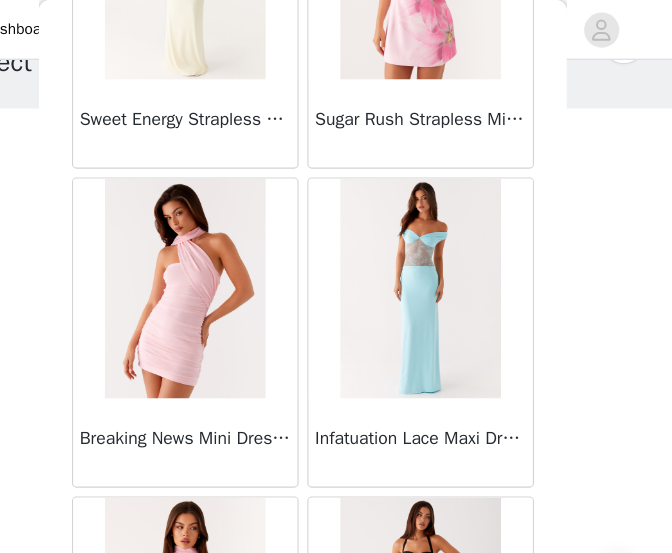 scroll, scrollTop: 7737, scrollLeft: 0, axis: vertical 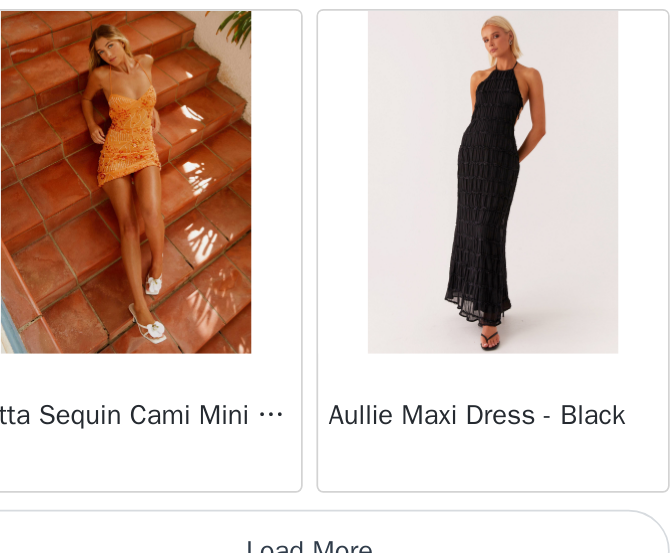 click on "Load More" at bounding box center (336, 552) 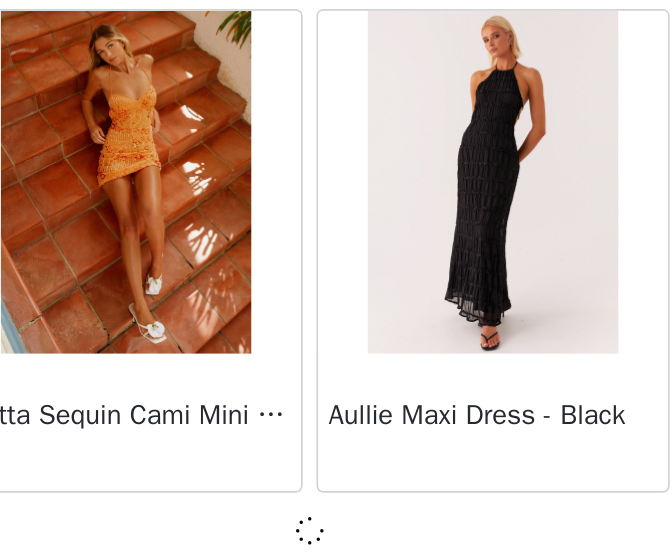scroll, scrollTop: 22765, scrollLeft: 0, axis: vertical 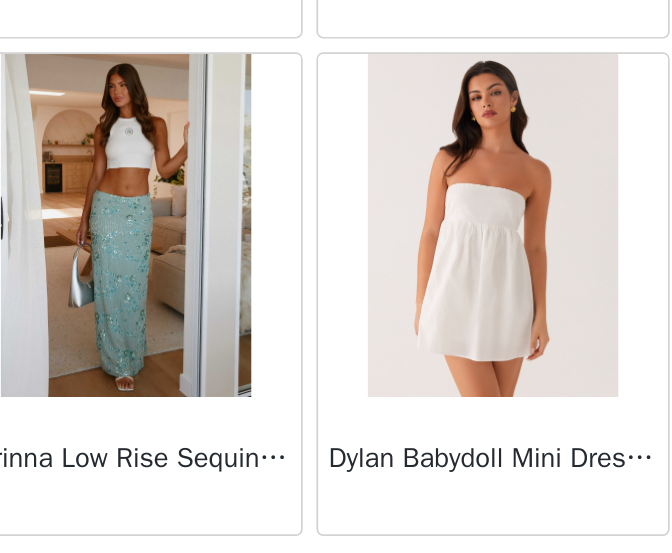 click on "Load More" at bounding box center (336, 577) 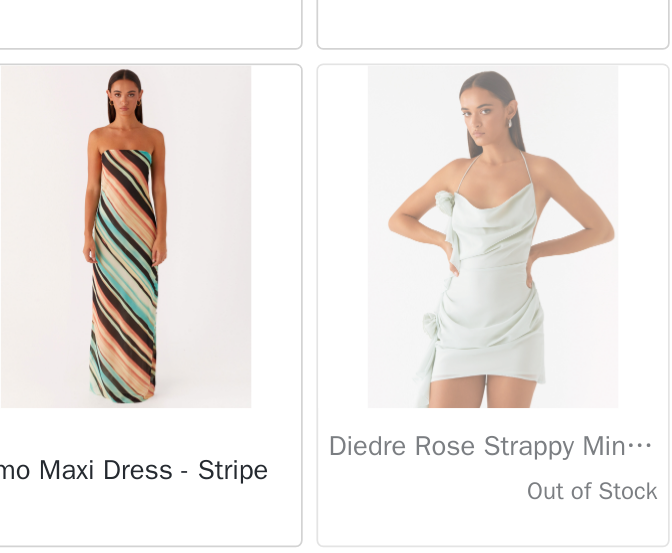 scroll, scrollTop: 28548, scrollLeft: 0, axis: vertical 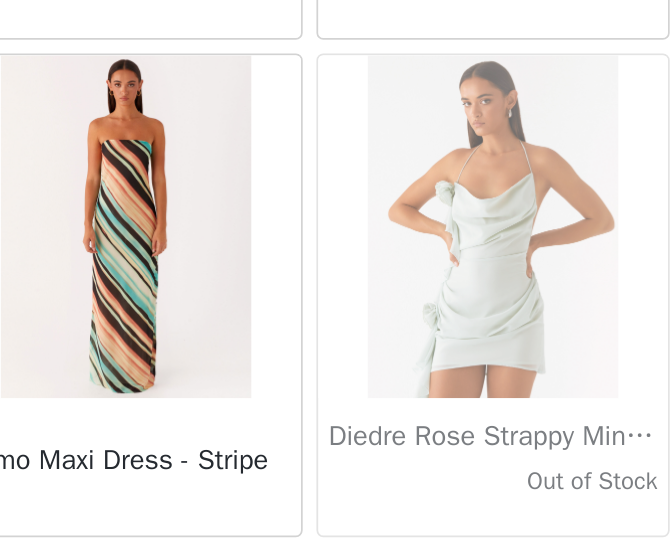 click on "Load More" at bounding box center [336, 578] 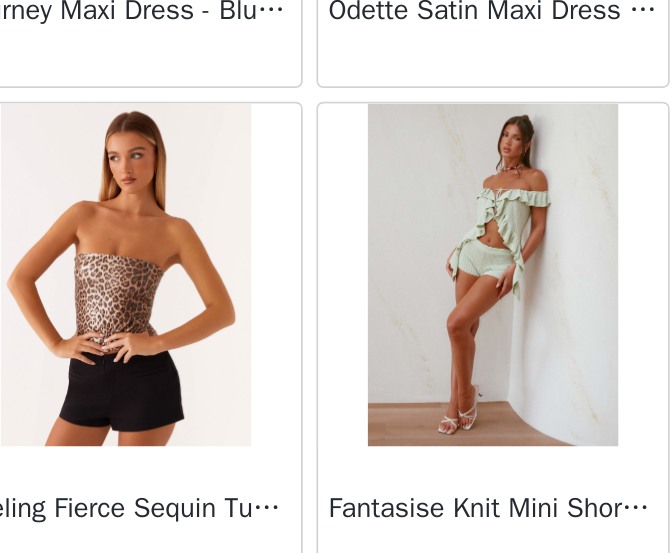 scroll, scrollTop: 31462, scrollLeft: 0, axis: vertical 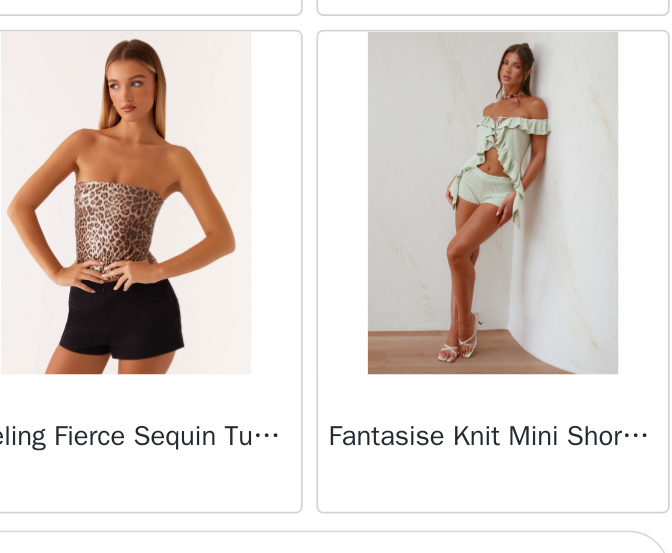 click on "Load More" at bounding box center [336, 564] 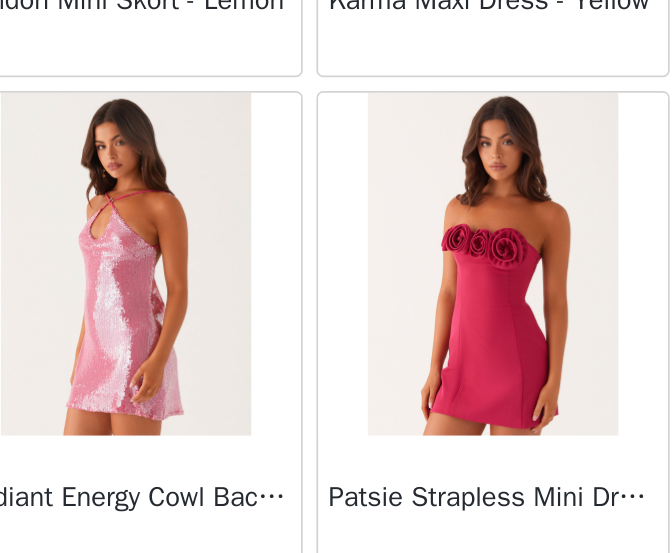 scroll, scrollTop: 34358, scrollLeft: 0, axis: vertical 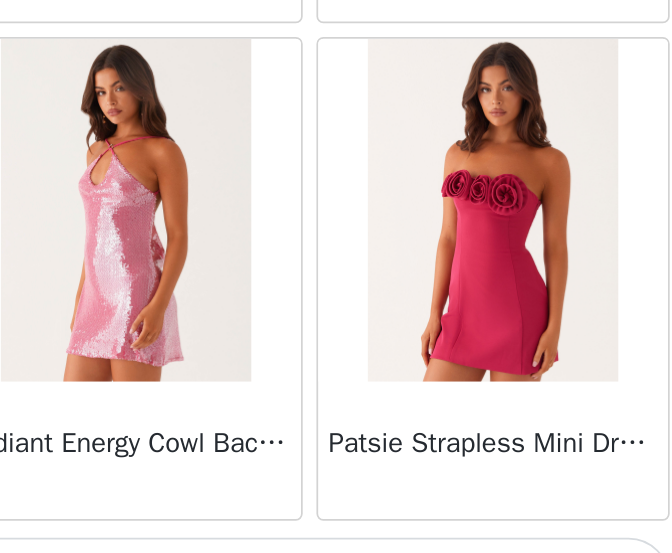 click on "Load More" at bounding box center [336, 568] 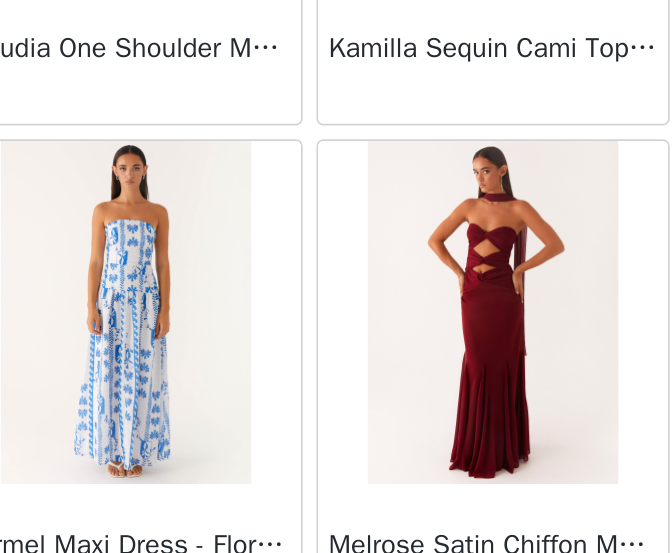 scroll, scrollTop: 37254, scrollLeft: 0, axis: vertical 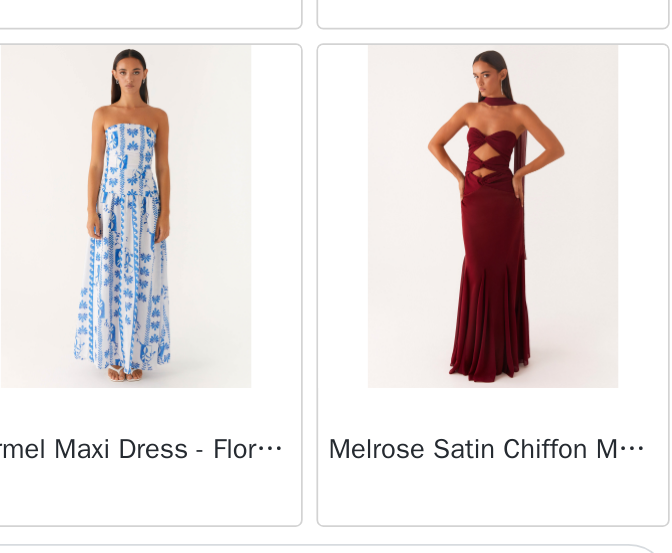 click on "Load More" at bounding box center [336, 572] 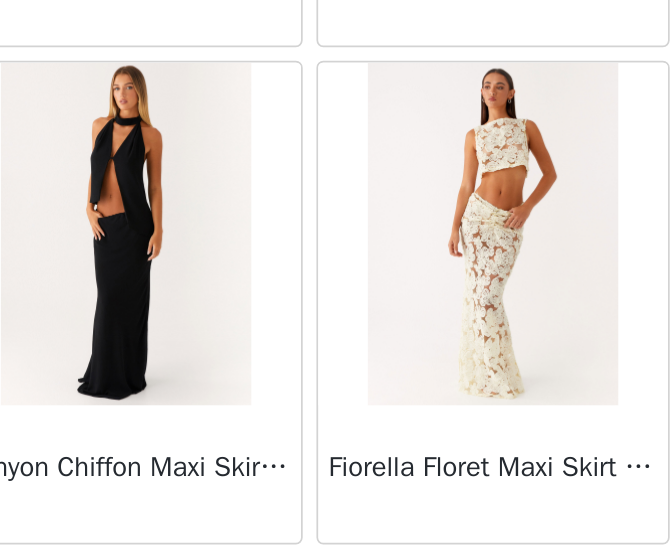 scroll, scrollTop: 39567, scrollLeft: 0, axis: vertical 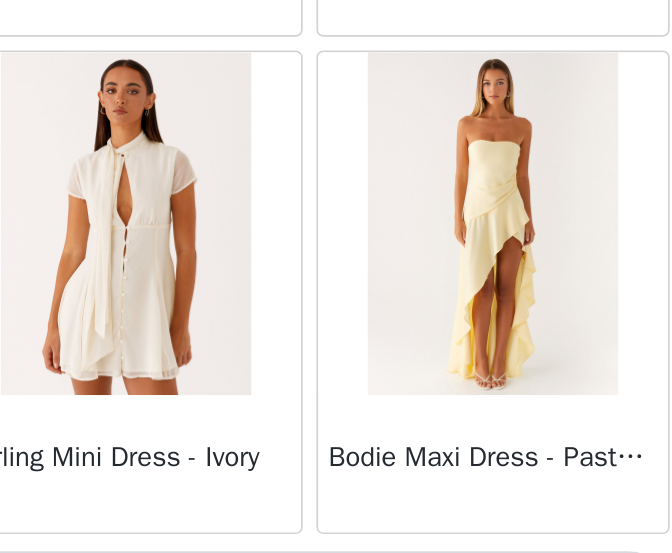 click on "Load More" at bounding box center (336, 576) 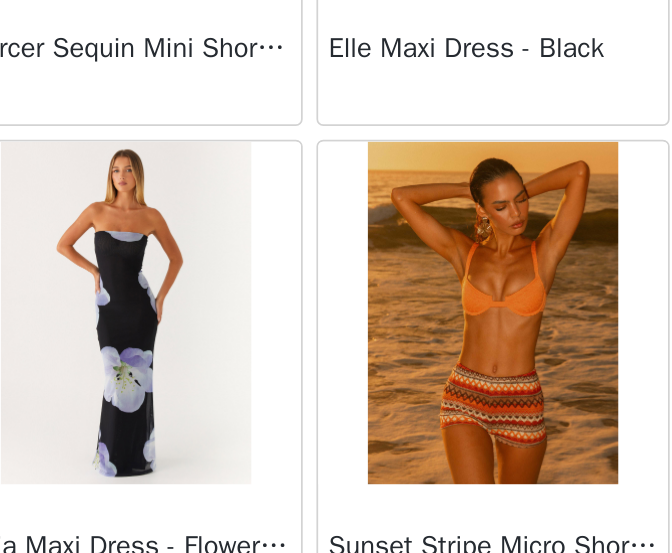 scroll, scrollTop: 43046, scrollLeft: 0, axis: vertical 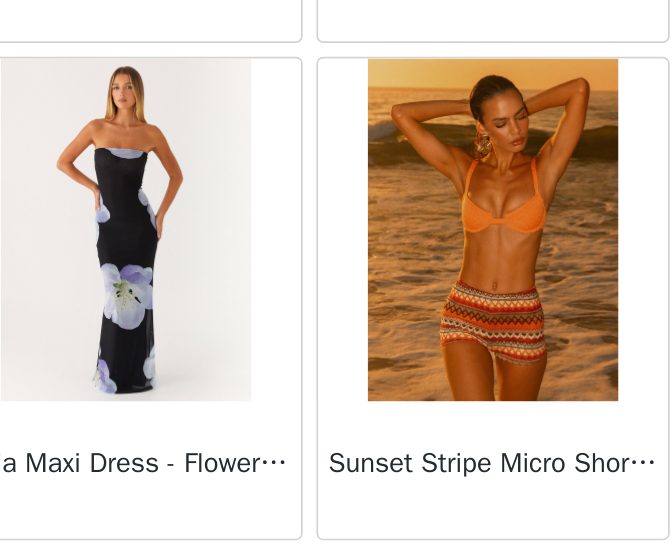 click on "Load More" at bounding box center [336, 580] 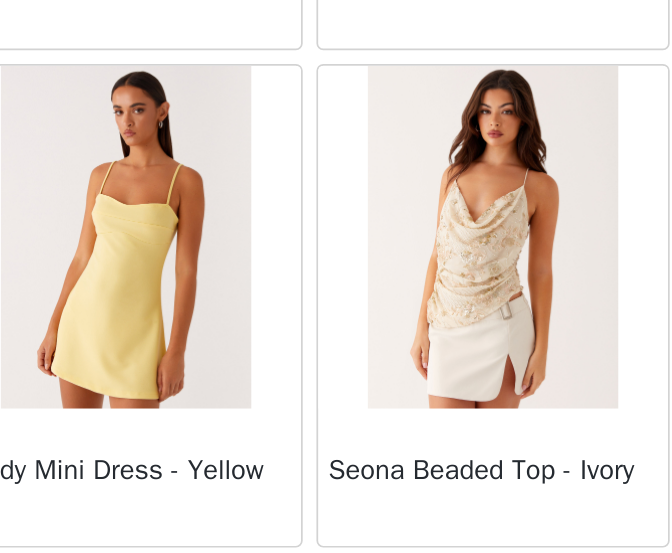 scroll, scrollTop: 45942, scrollLeft: 0, axis: vertical 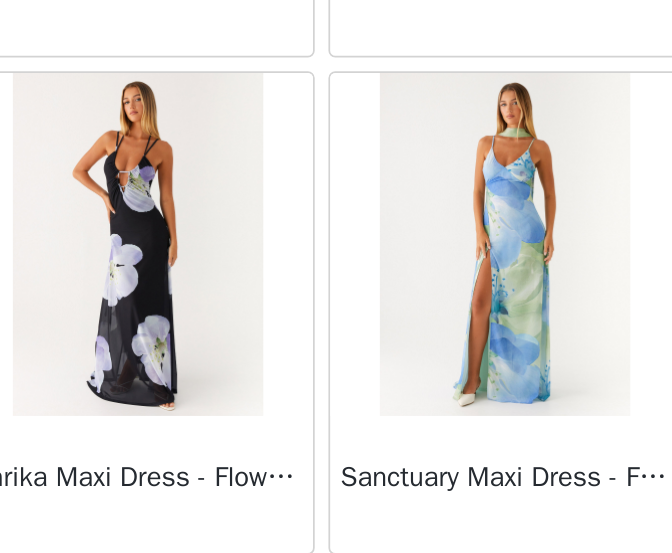 click on "Load More" at bounding box center (336, 588) 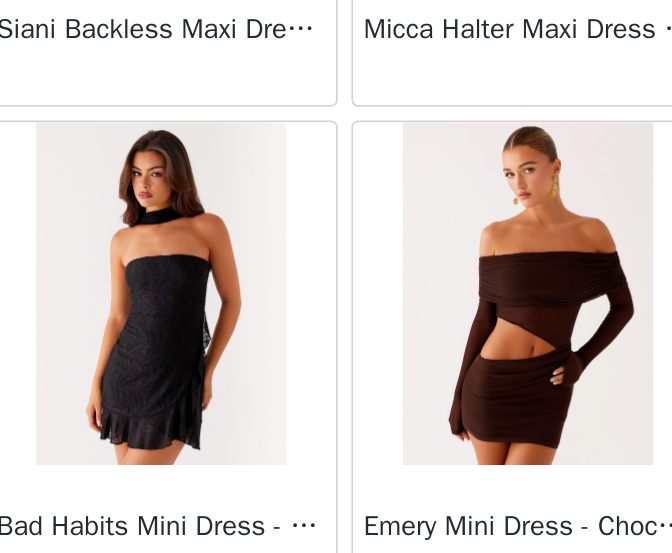 scroll, scrollTop: 51734, scrollLeft: 0, axis: vertical 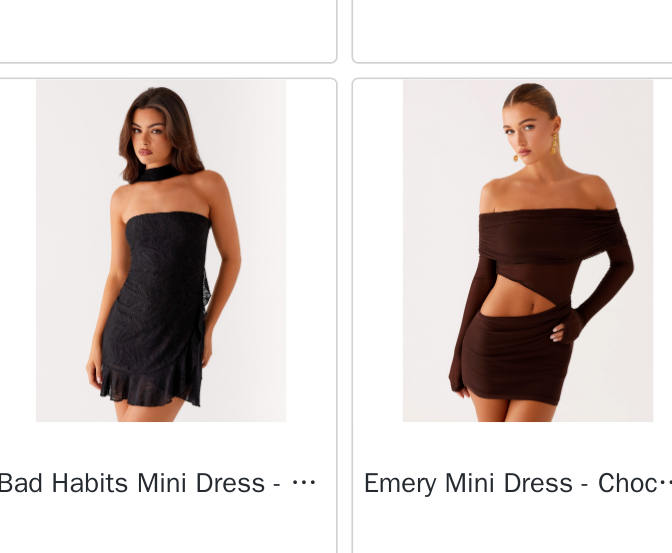 click on "Load More" at bounding box center [336, 592] 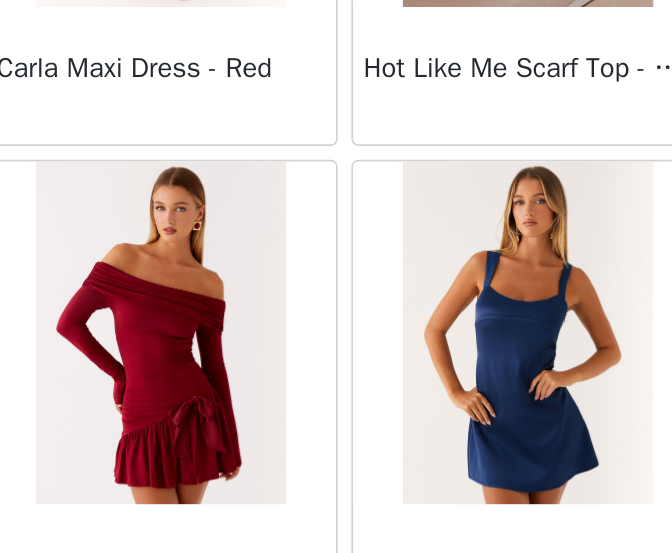 scroll, scrollTop: 54630, scrollLeft: 0, axis: vertical 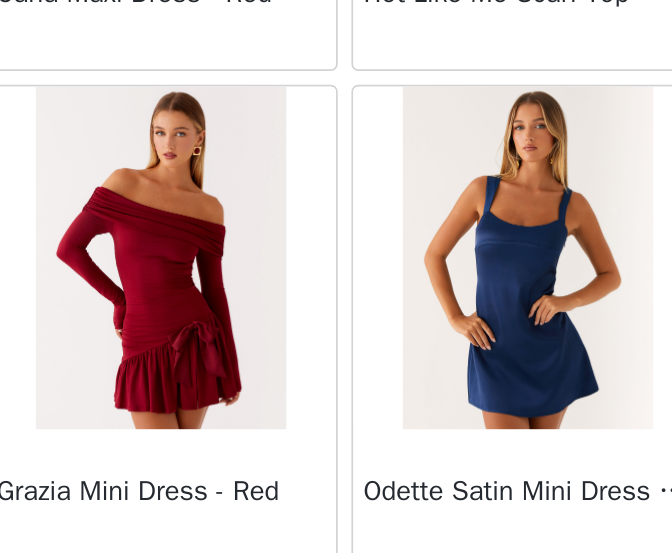 click on "Load More" at bounding box center [336, 596] 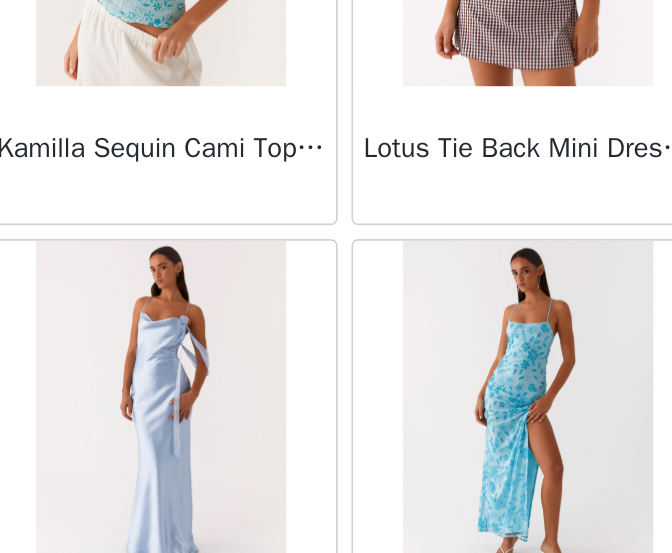 scroll, scrollTop: 13567, scrollLeft: 0, axis: vertical 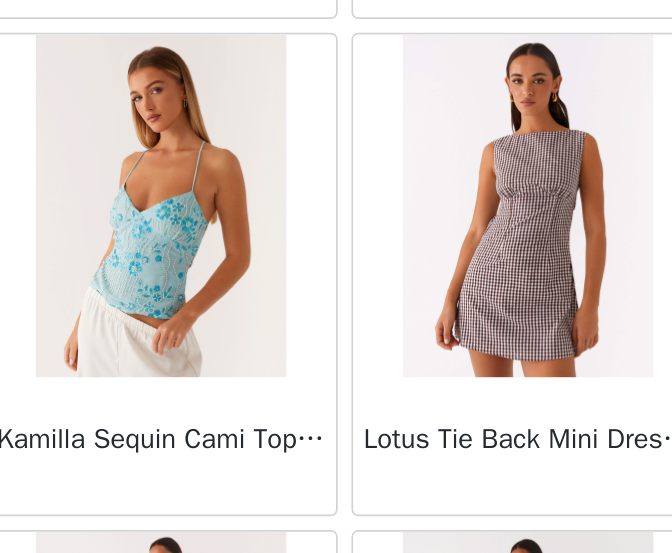 click at bounding box center [228, 351] 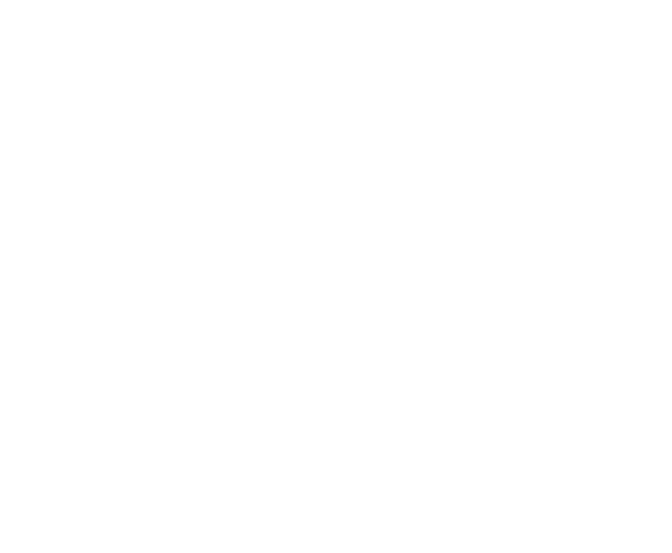 scroll, scrollTop: 500, scrollLeft: 0, axis: vertical 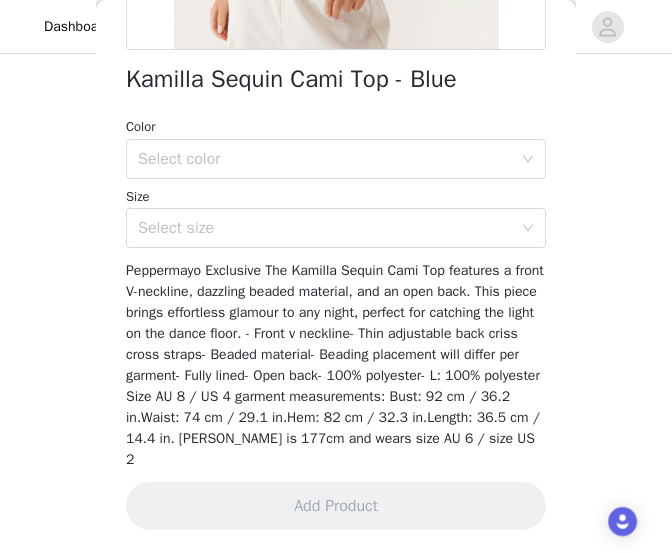 click on "Size" at bounding box center [336, 197] 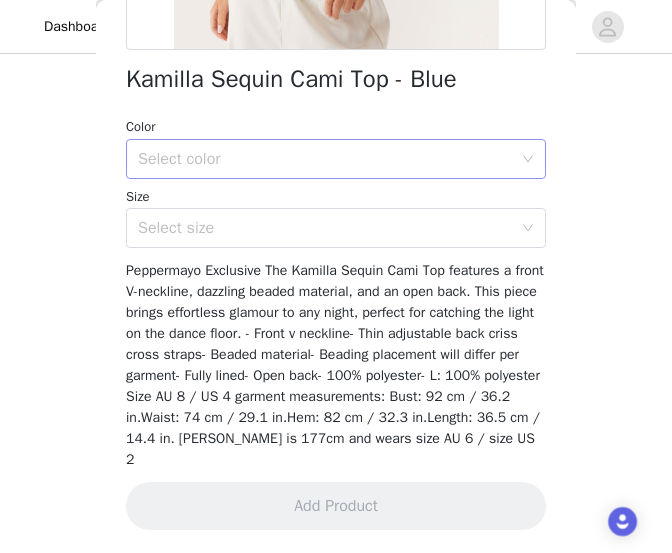click on "Select color" at bounding box center (325, 159) 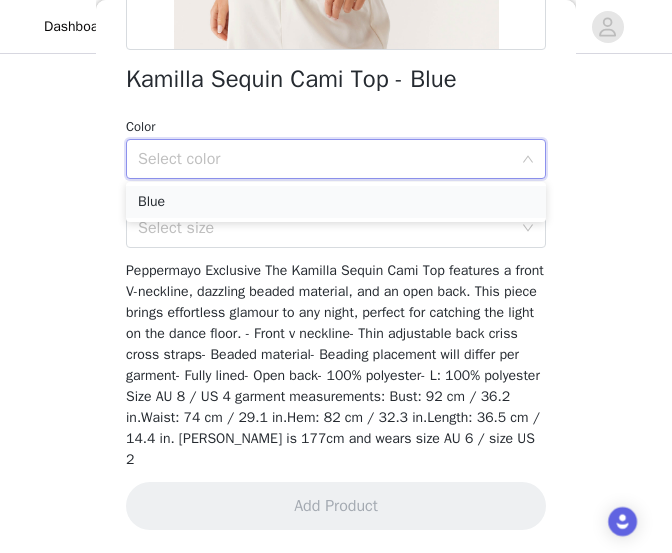 click on "Blue" at bounding box center (336, 202) 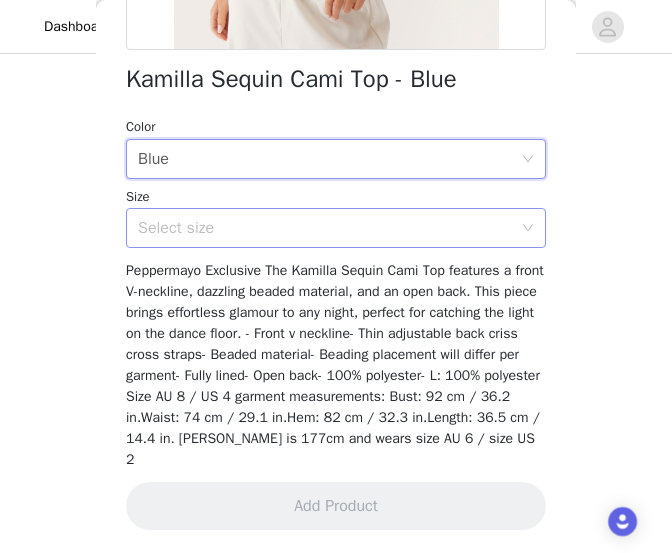 click on "Select size" at bounding box center [325, 228] 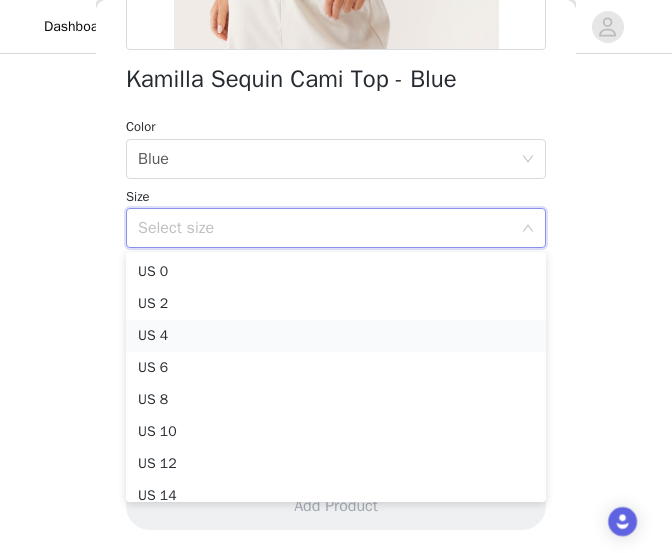click on "US 4" at bounding box center [336, 336] 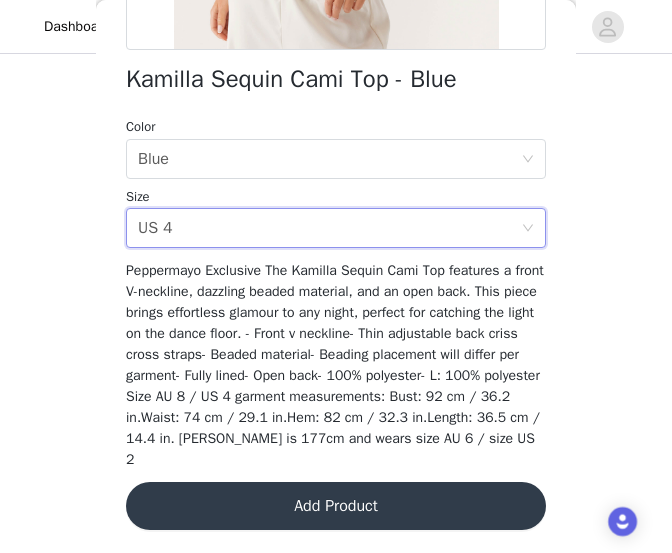 click on "Add Product" at bounding box center [336, 506] 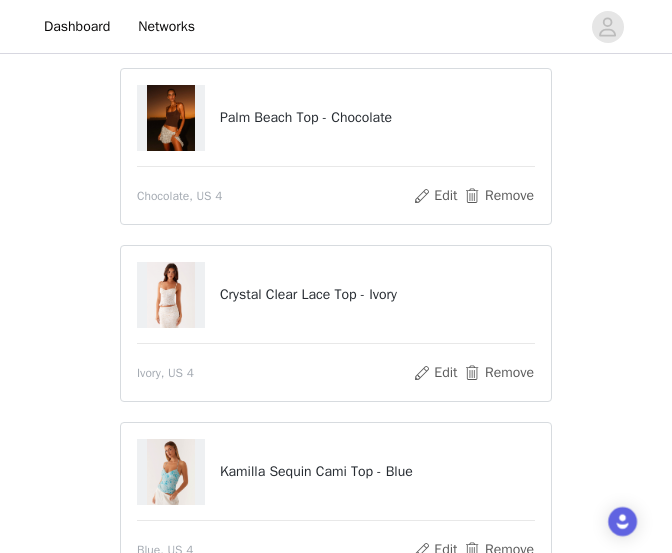 scroll, scrollTop: 170, scrollLeft: 0, axis: vertical 